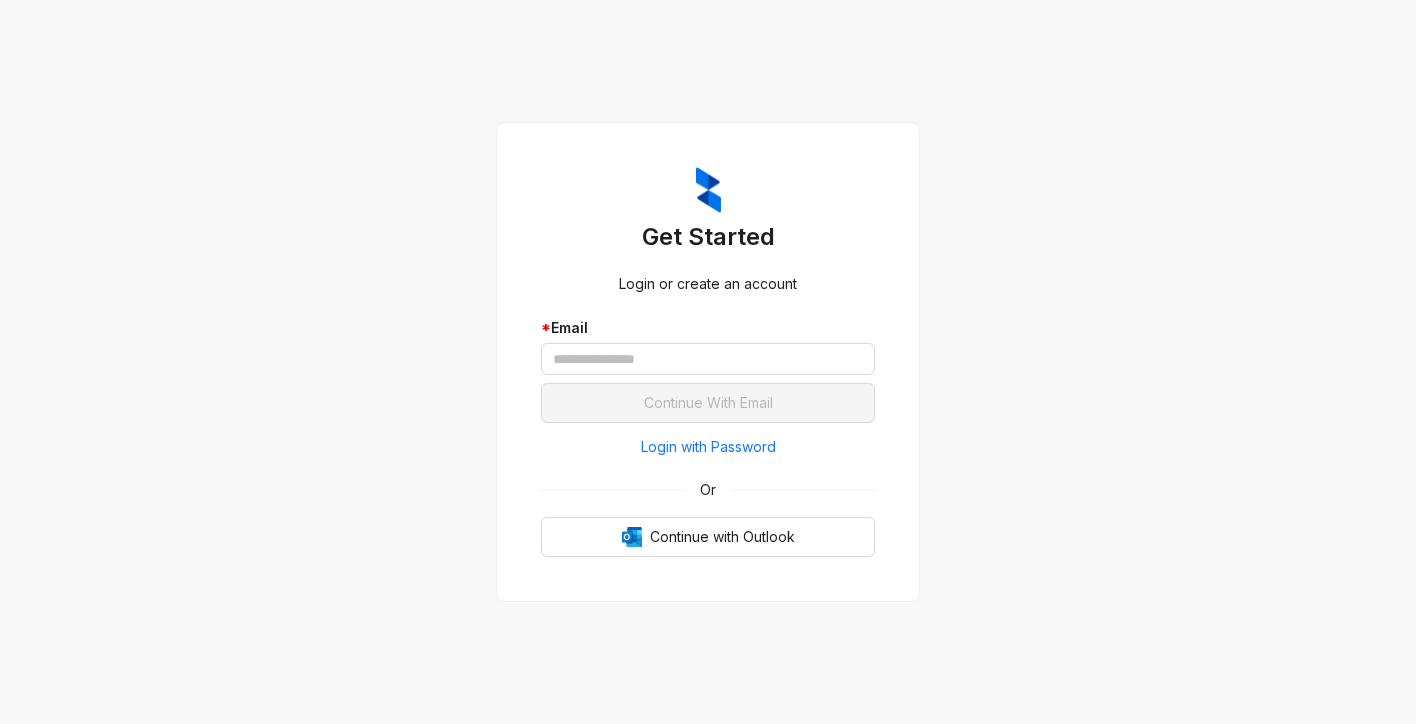 scroll, scrollTop: 0, scrollLeft: 0, axis: both 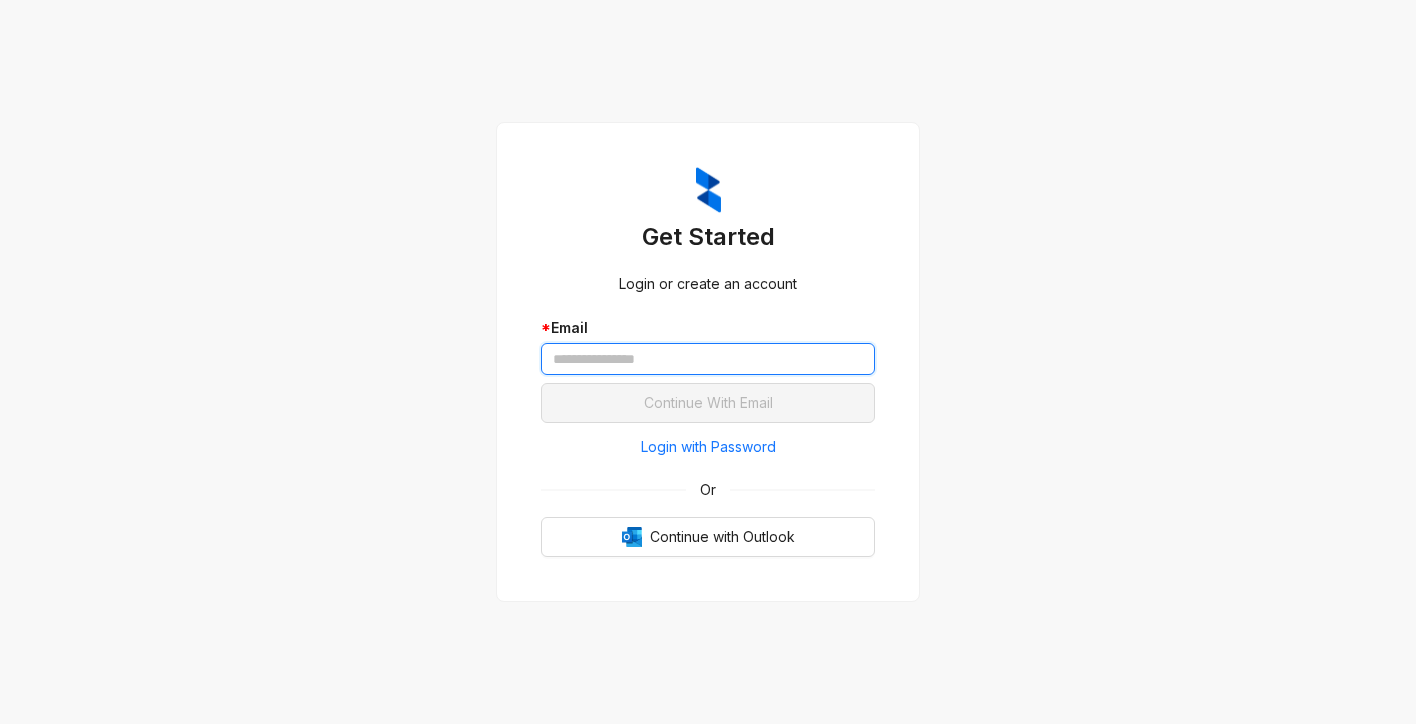 click at bounding box center (708, 359) 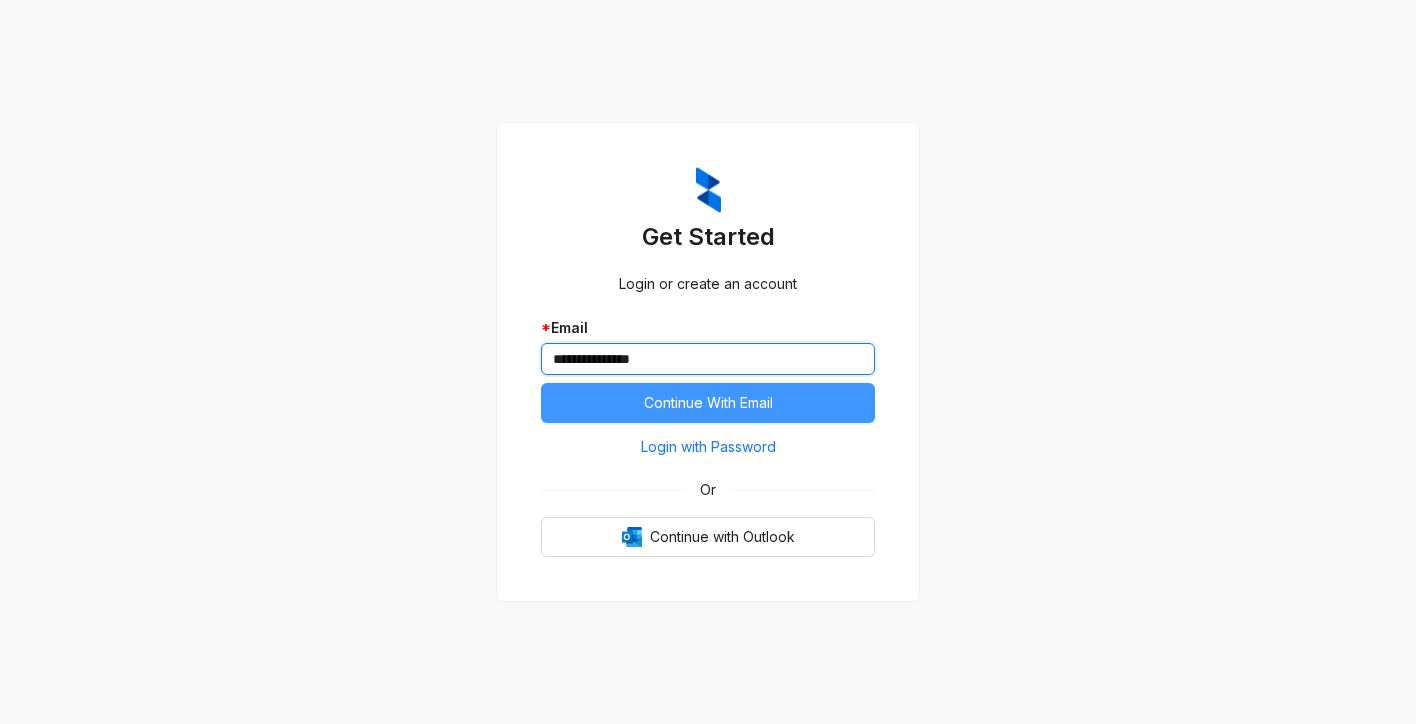 type on "**********" 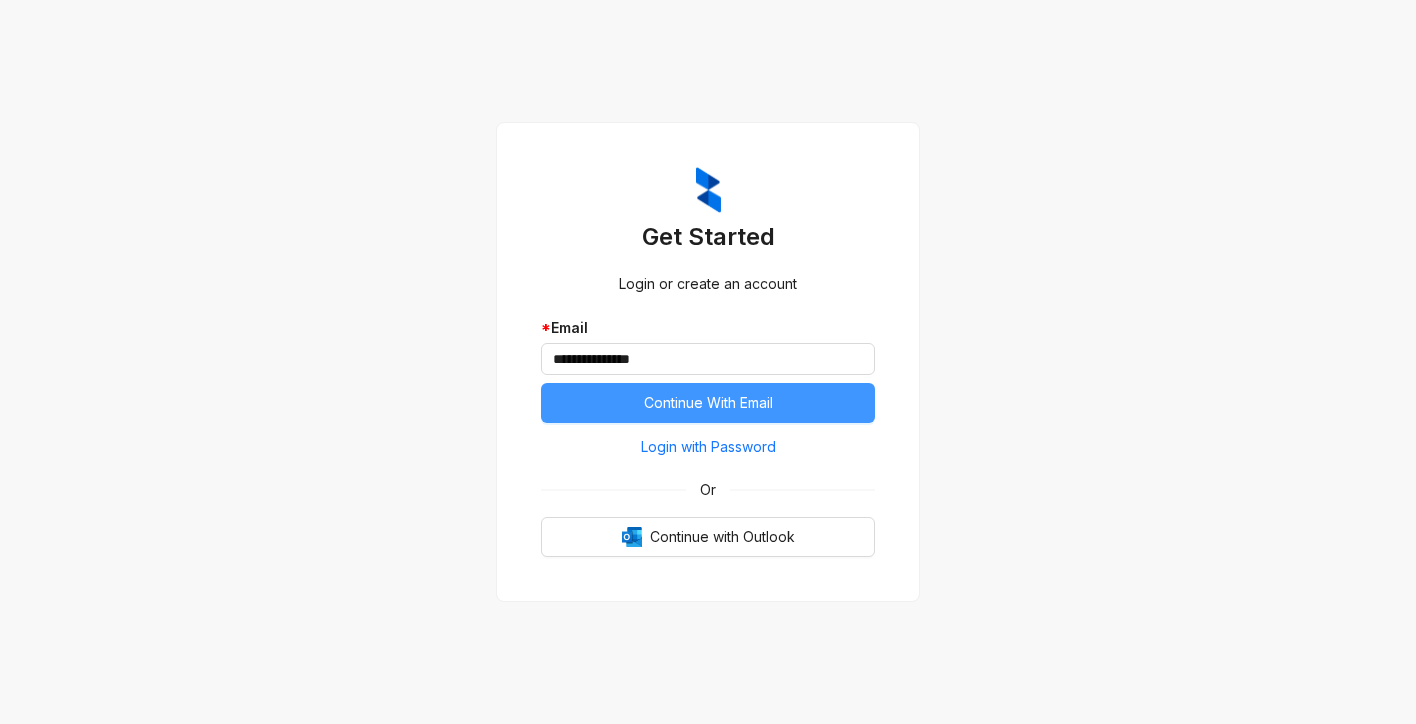 click on "Continue With Email" at bounding box center (708, 403) 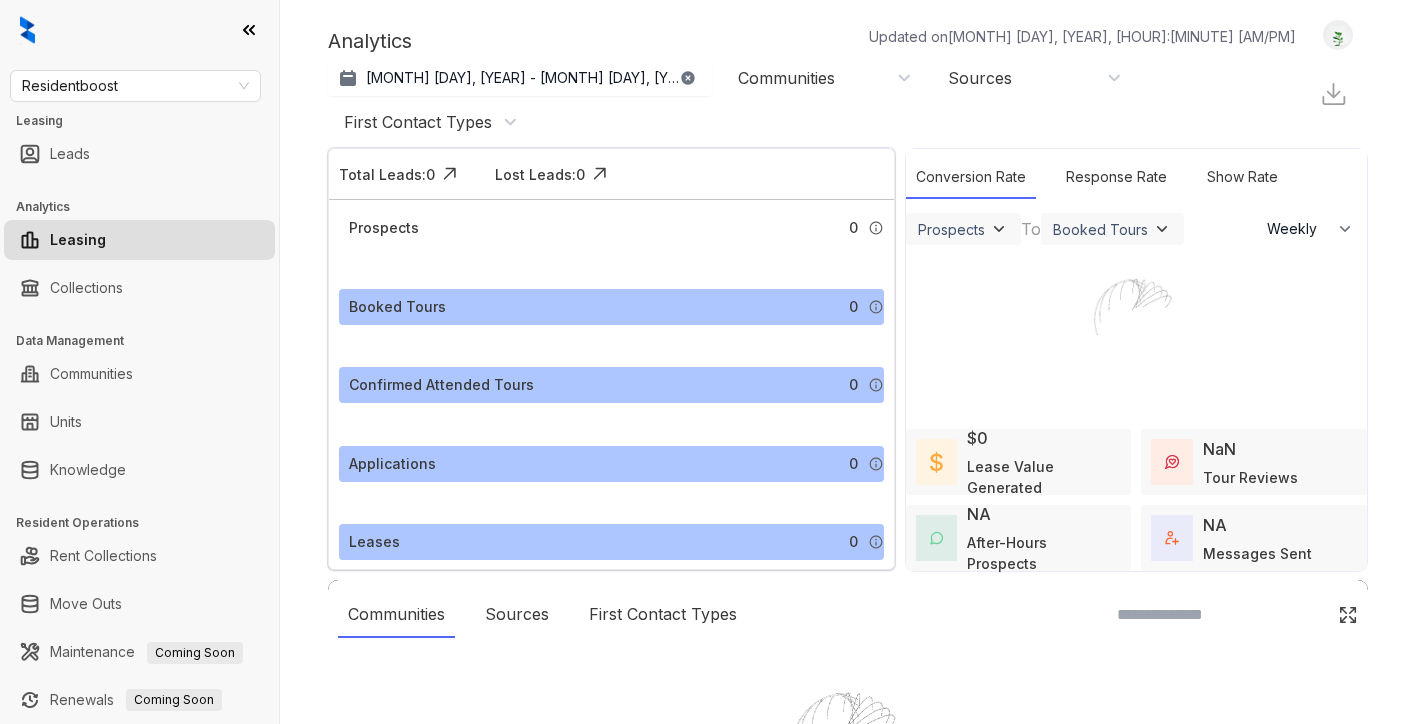 select on "******" 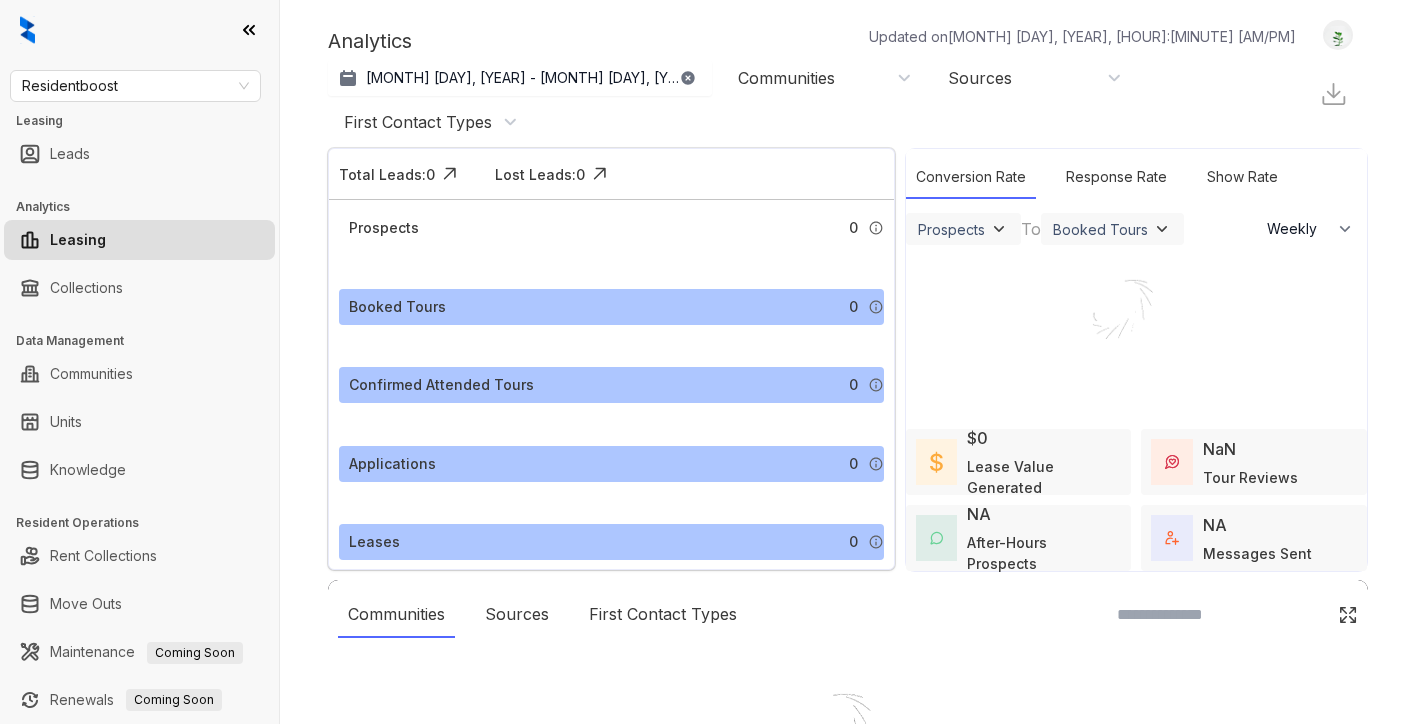 scroll, scrollTop: 0, scrollLeft: 0, axis: both 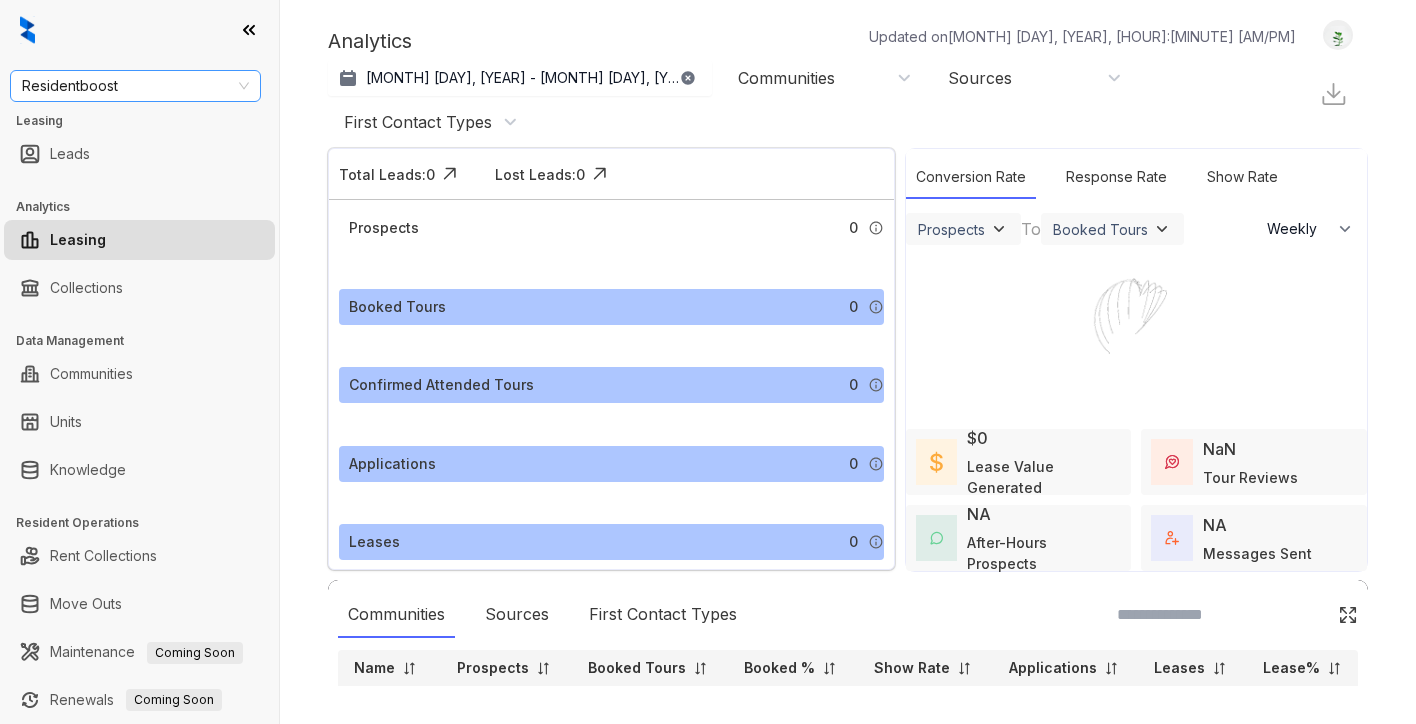 click on "Residentboost" at bounding box center [135, 86] 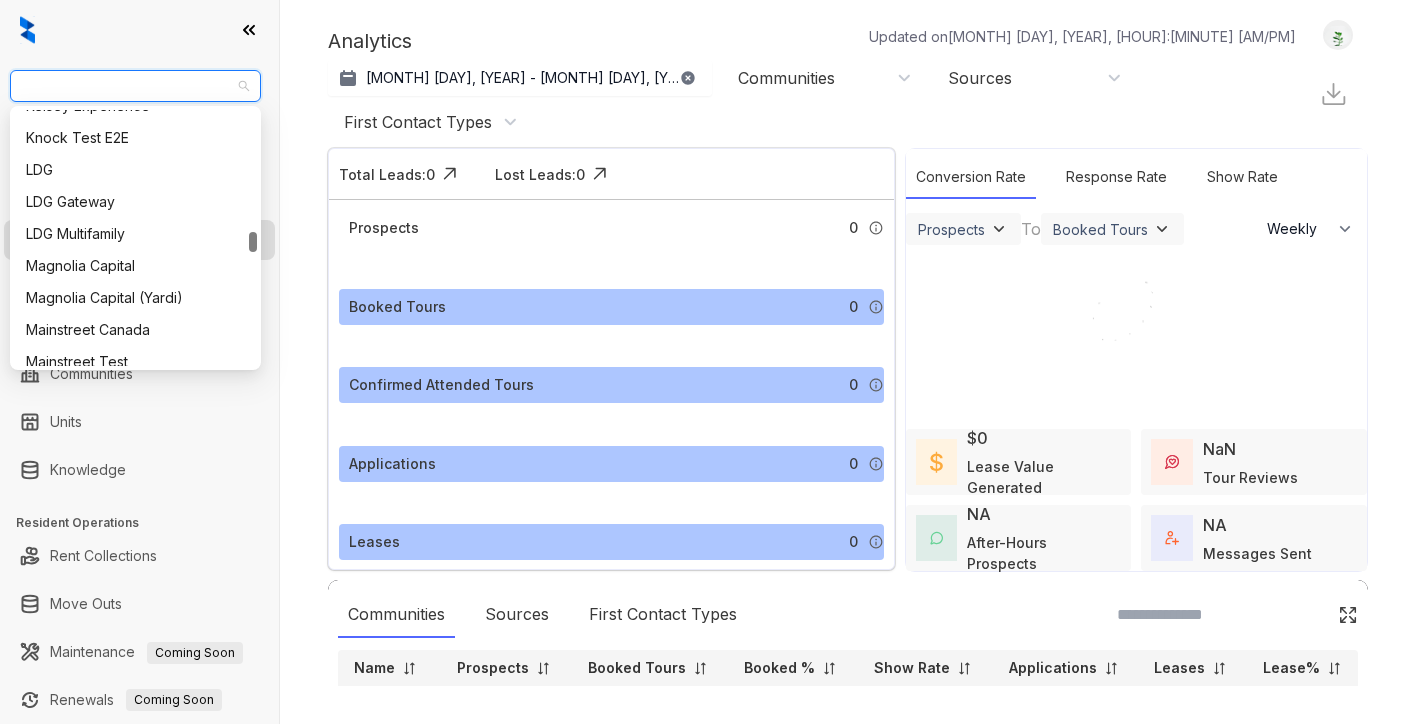 scroll, scrollTop: 1555, scrollLeft: 0, axis: vertical 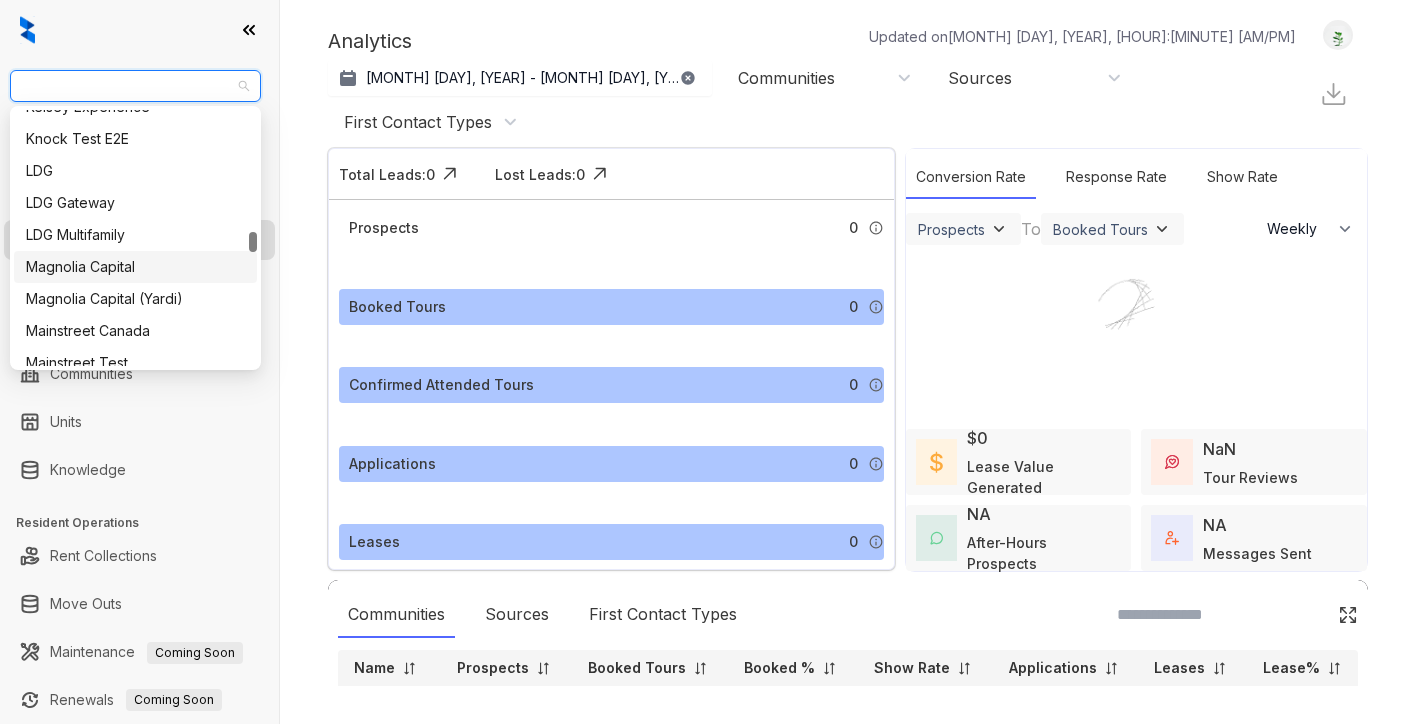 click on "Magnolia Capital" at bounding box center (135, 267) 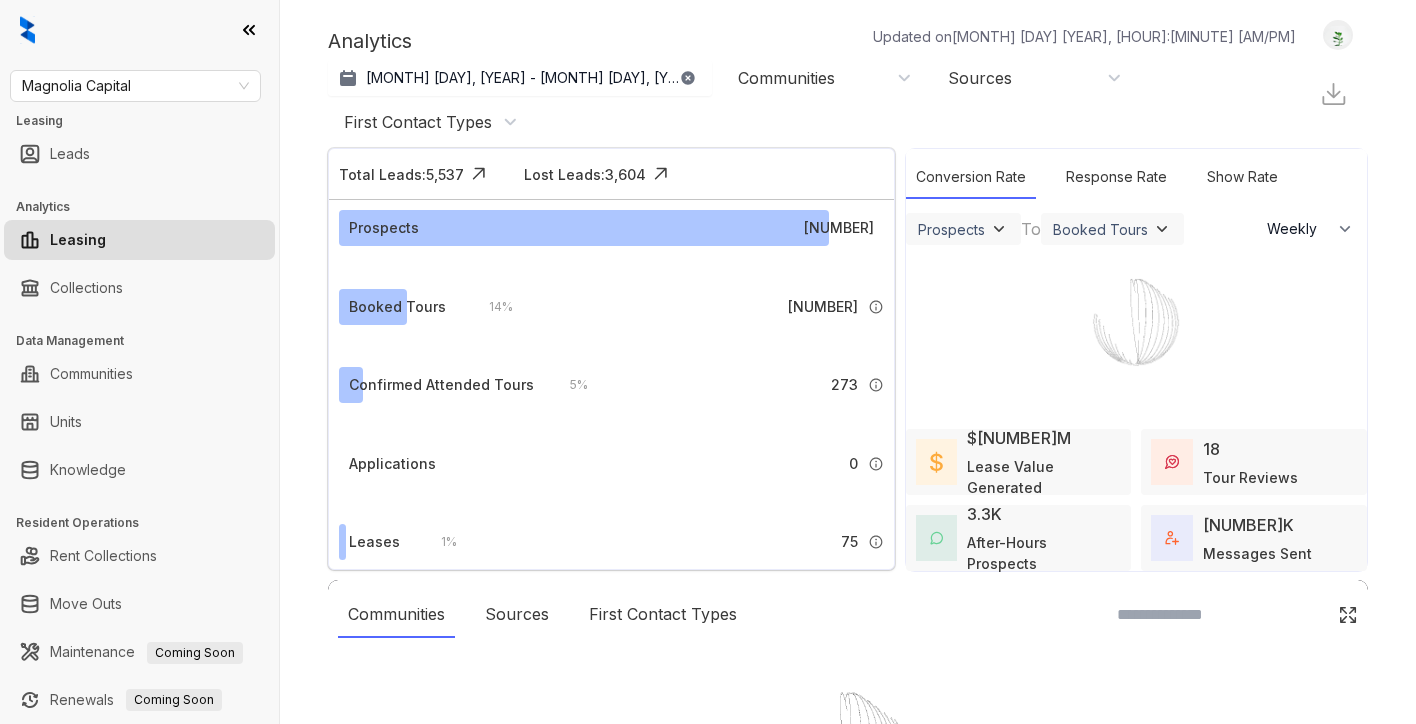 select on "******" 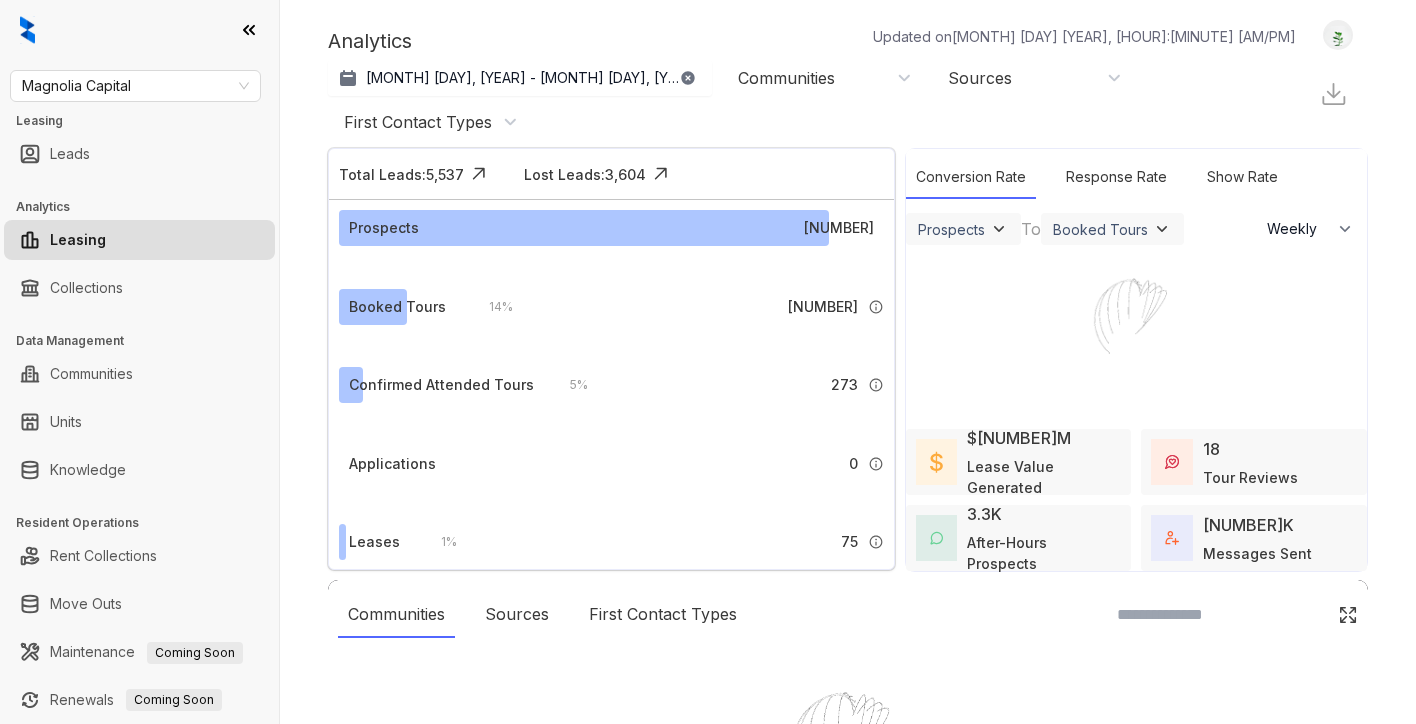 scroll, scrollTop: 0, scrollLeft: 0, axis: both 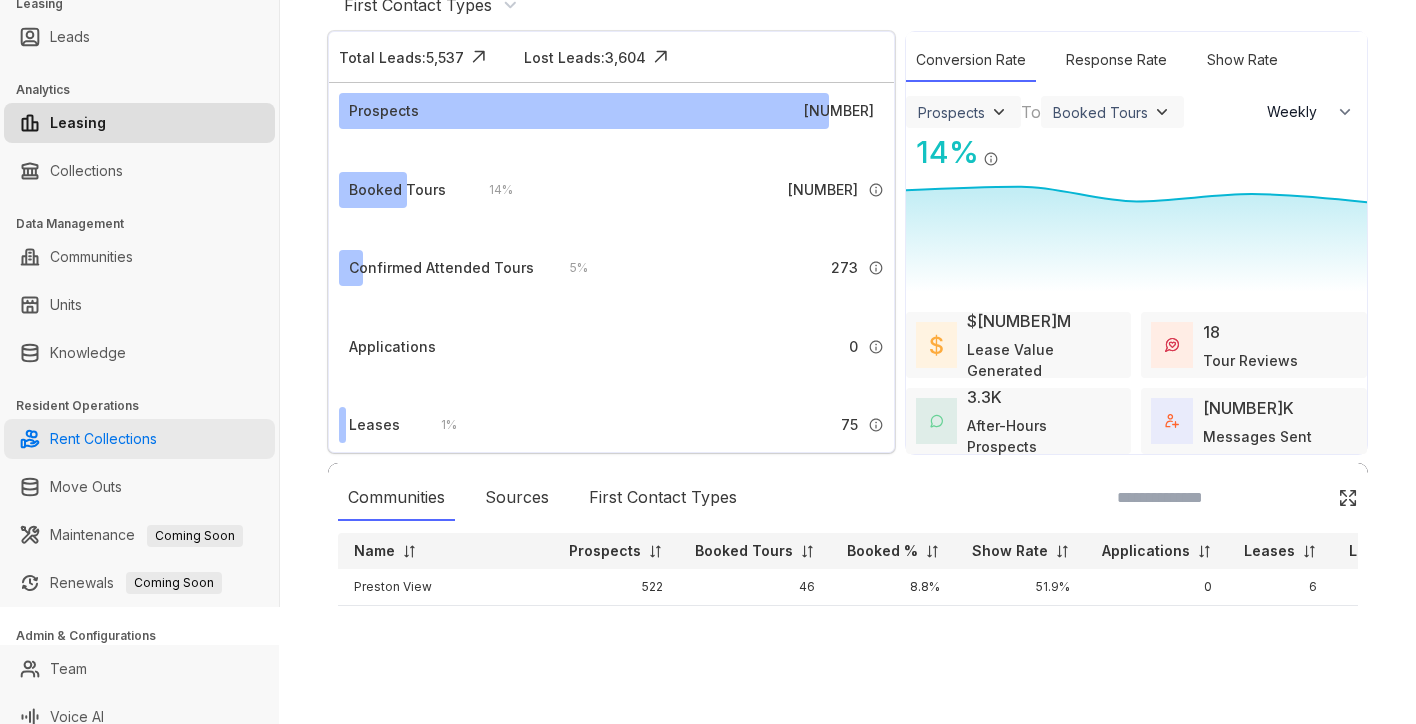 click on "Rent Collections" at bounding box center [103, 439] 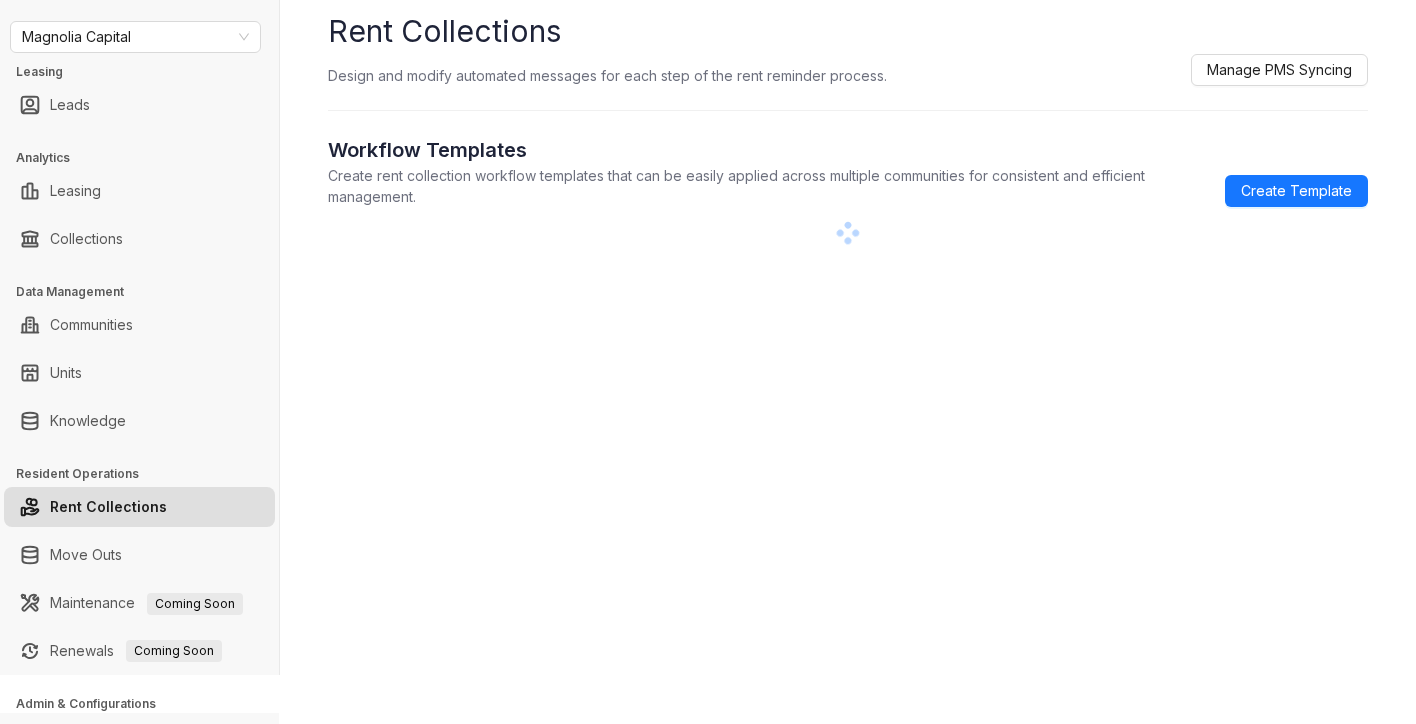 scroll, scrollTop: 0, scrollLeft: 0, axis: both 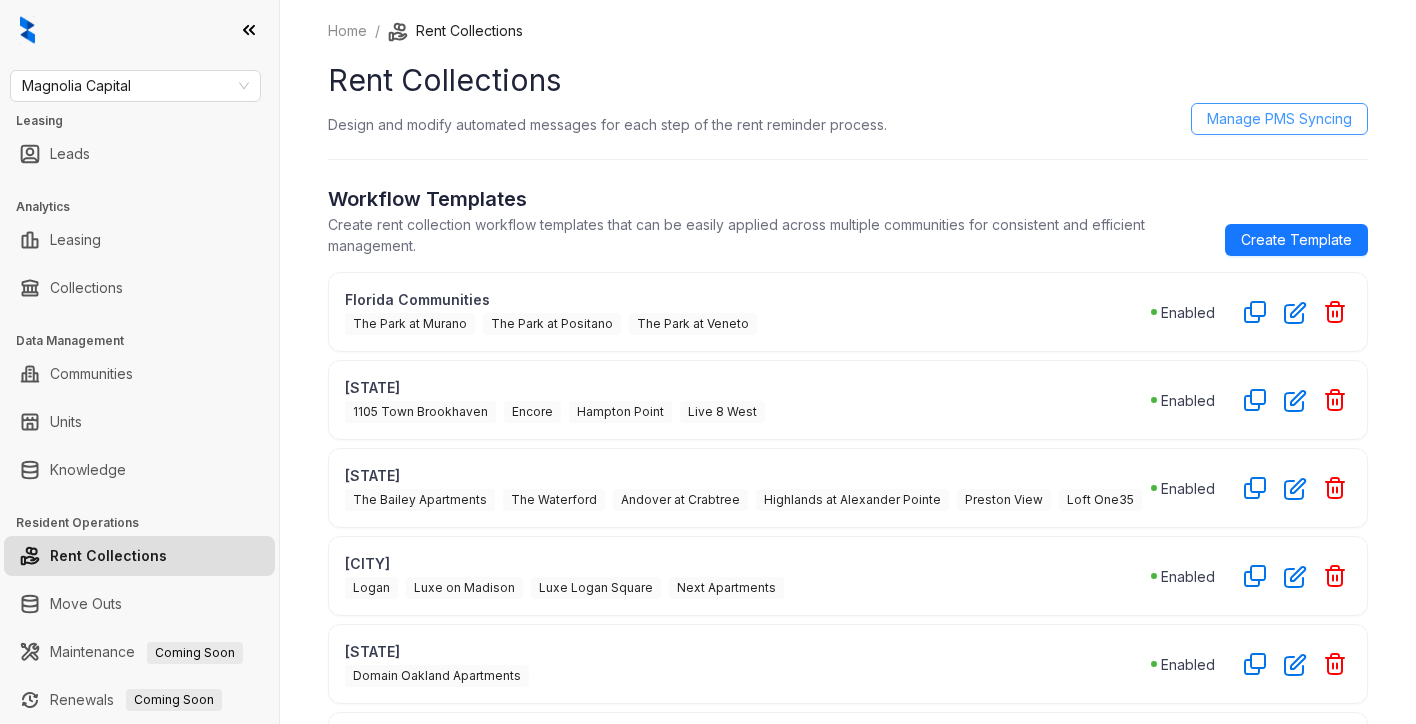 click on "Manage PMS Syncing" at bounding box center [1279, 119] 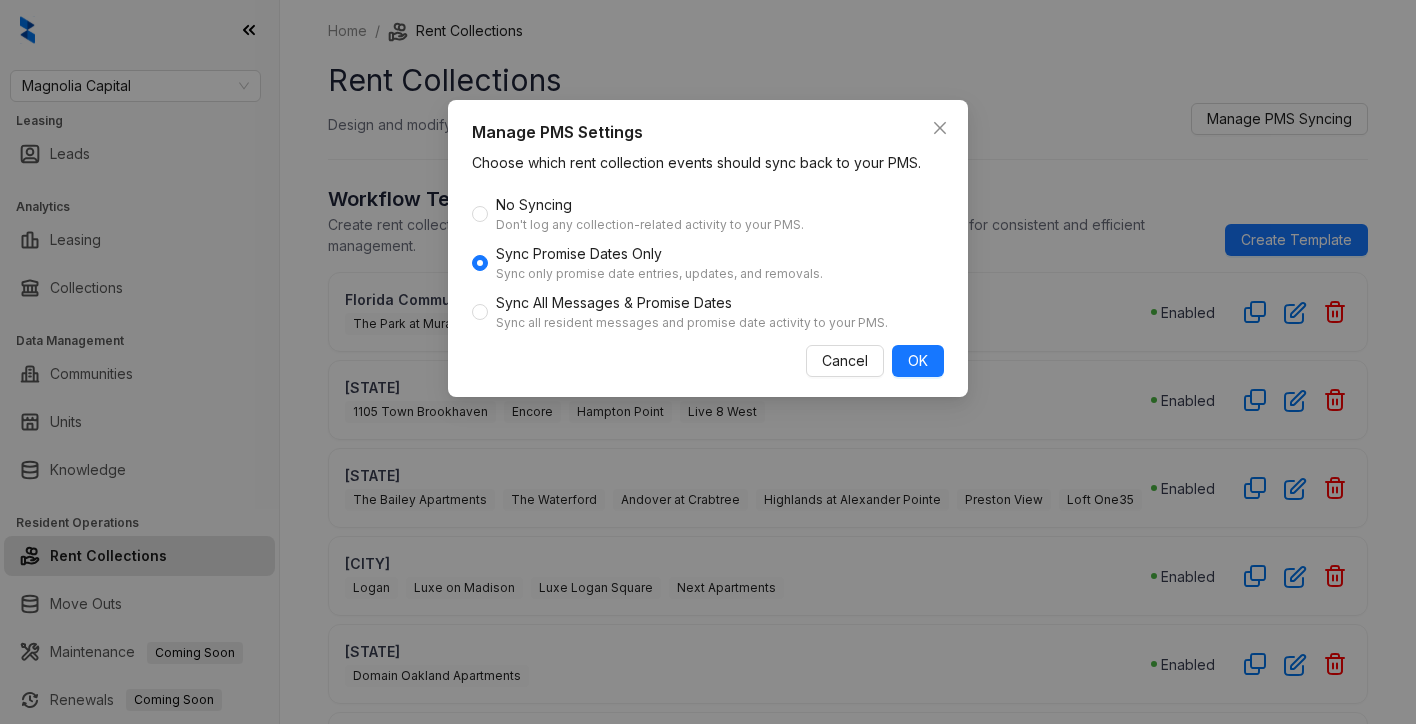 click on "Manage PMS Settings Choose which rent collection events should sync back to your PMS. No Syncing Don't log any collection-related activity to your PMS. Sync Promise Dates Only Sync only promise date entries, updates, and removals. Sync All Messages & Promise Dates Sync all resident messages and promise date activity to your PMS. Cancel OK" at bounding box center [708, 362] 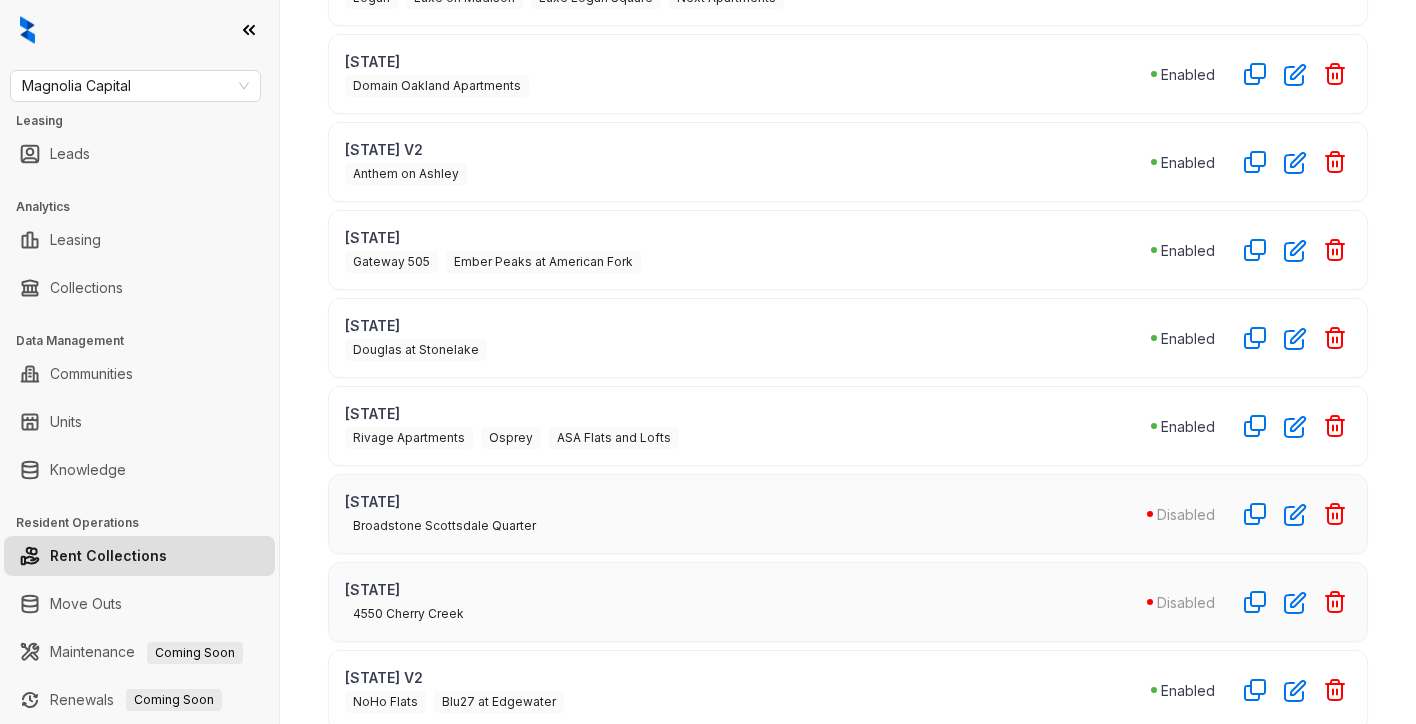 scroll, scrollTop: 641, scrollLeft: 0, axis: vertical 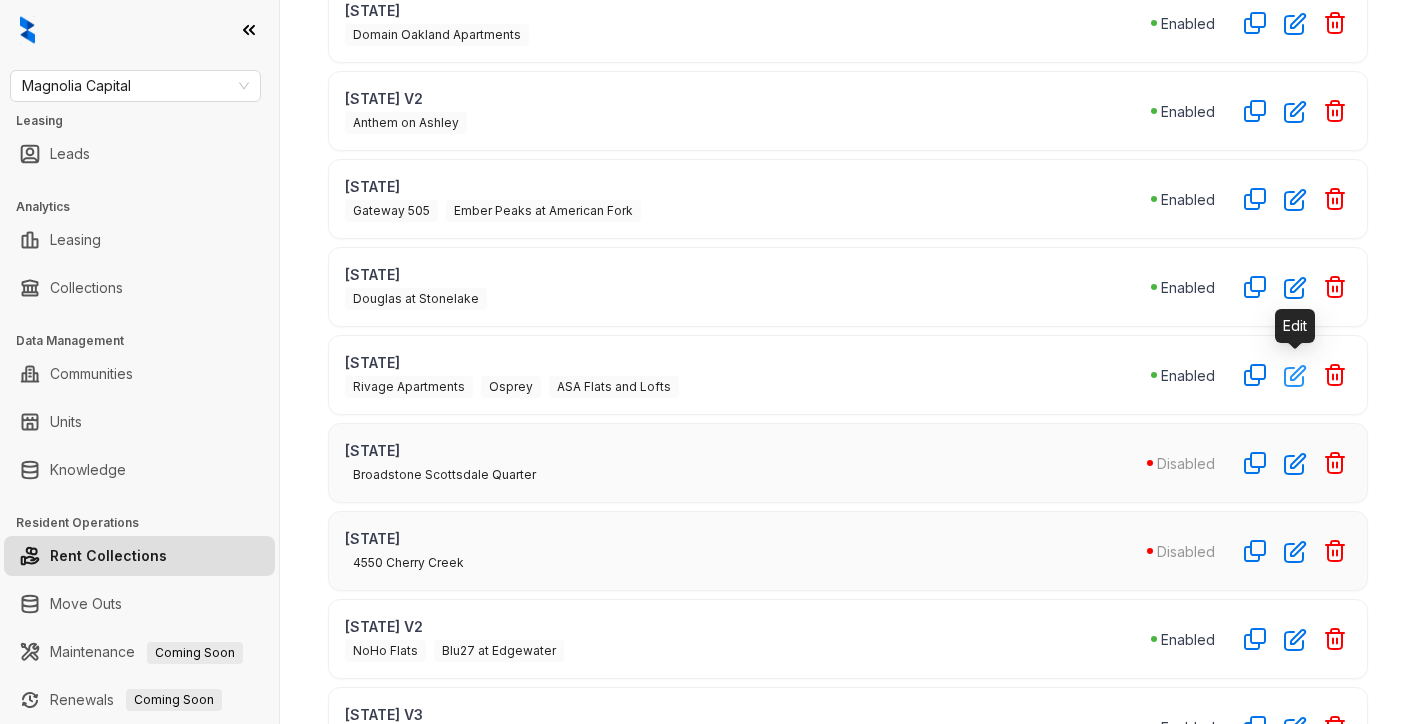 click 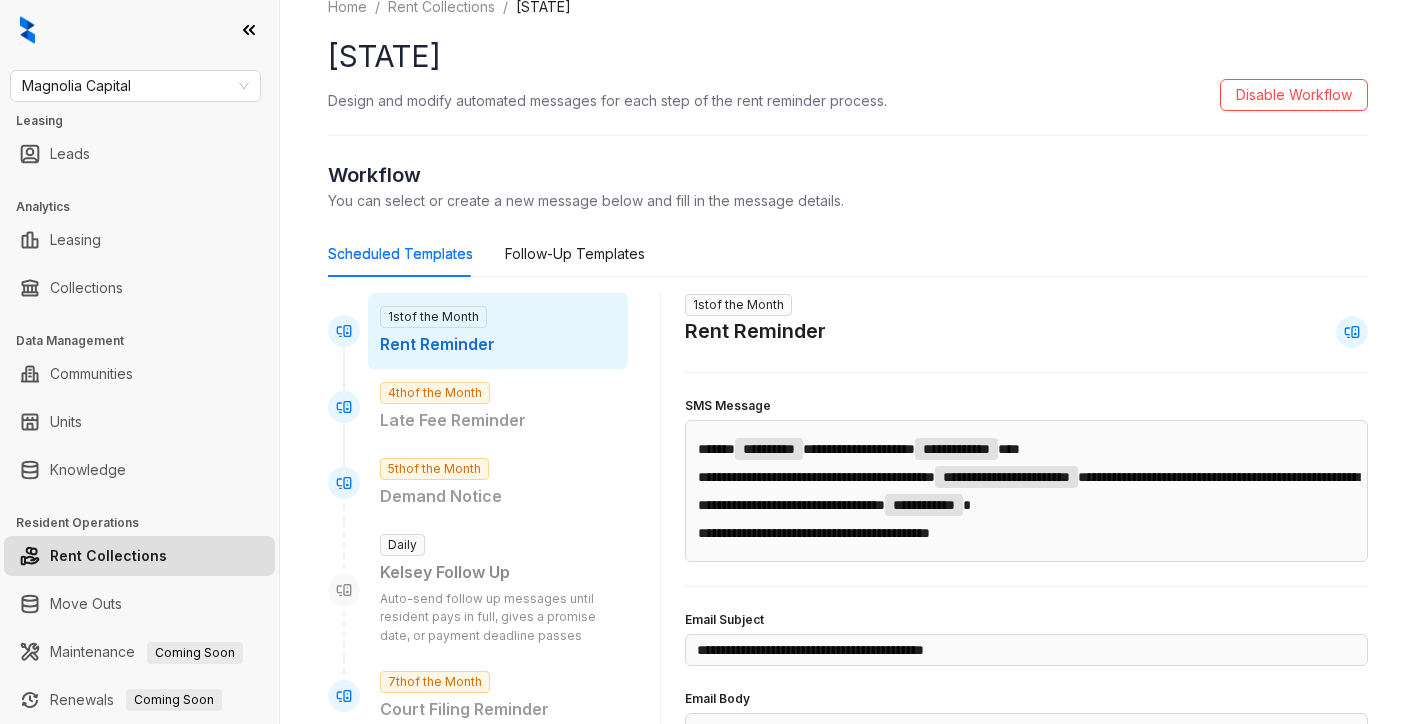 scroll, scrollTop: 0, scrollLeft: 0, axis: both 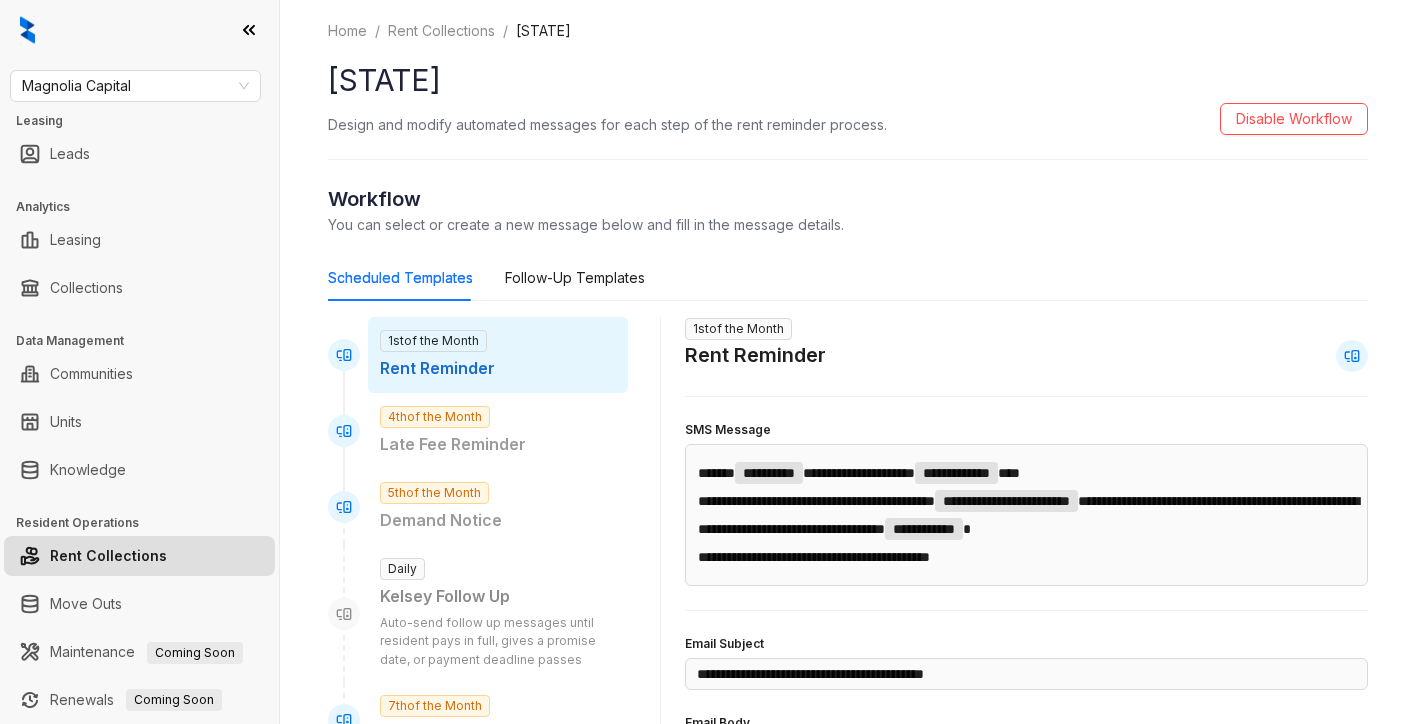 click 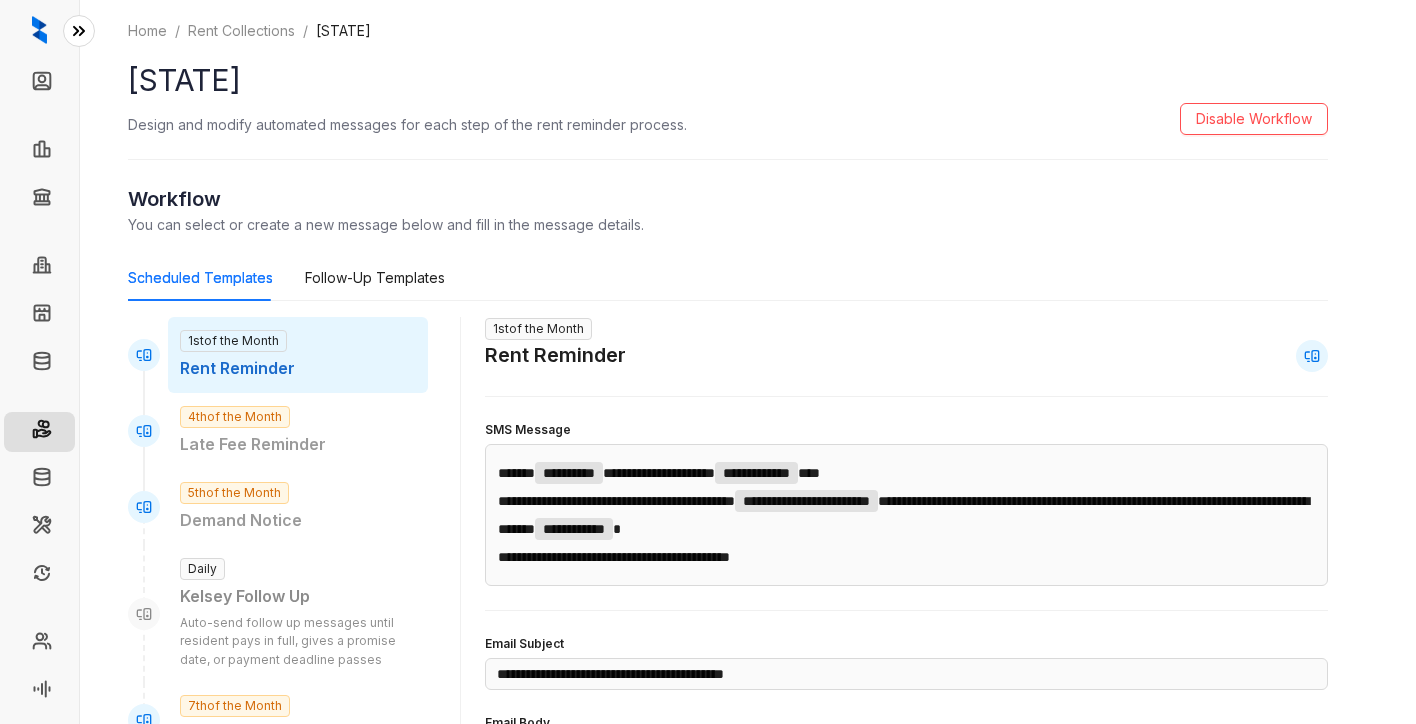 click 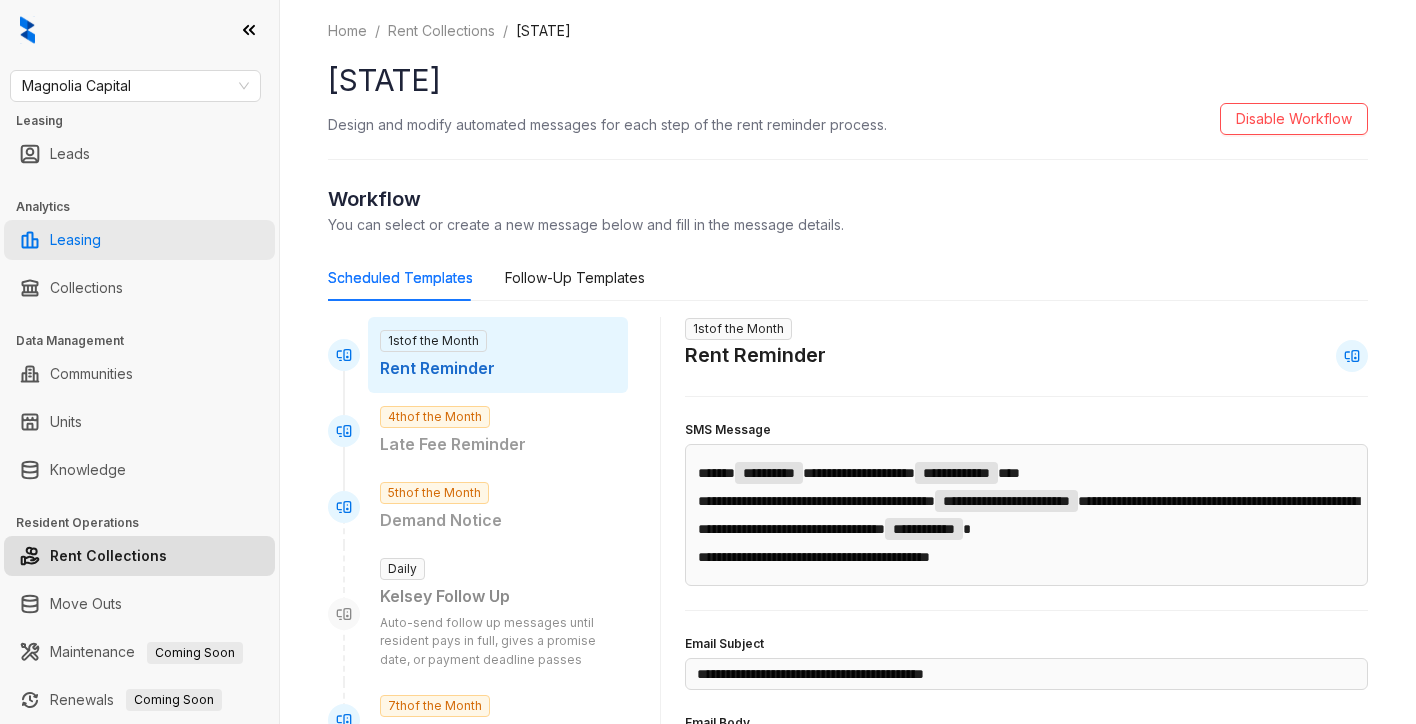 scroll, scrollTop: 134, scrollLeft: 0, axis: vertical 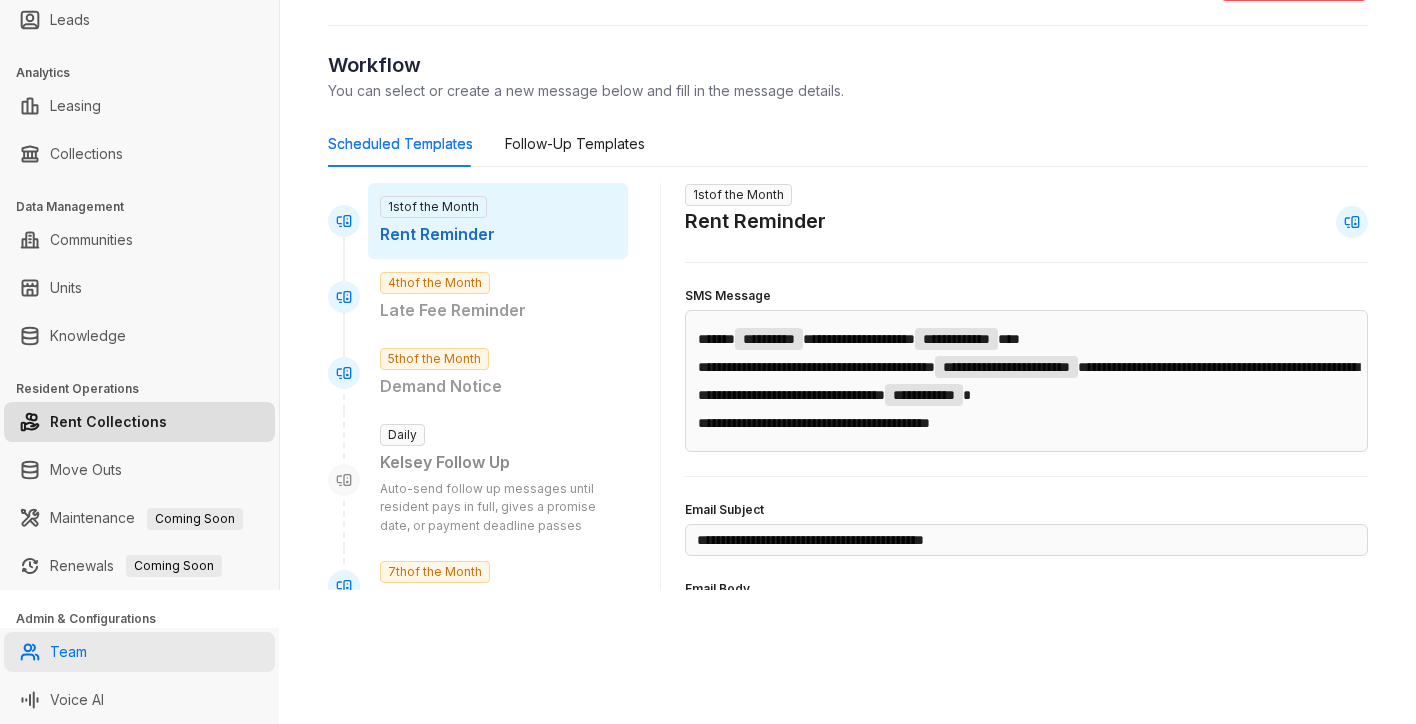 click on "Team" at bounding box center (68, 652) 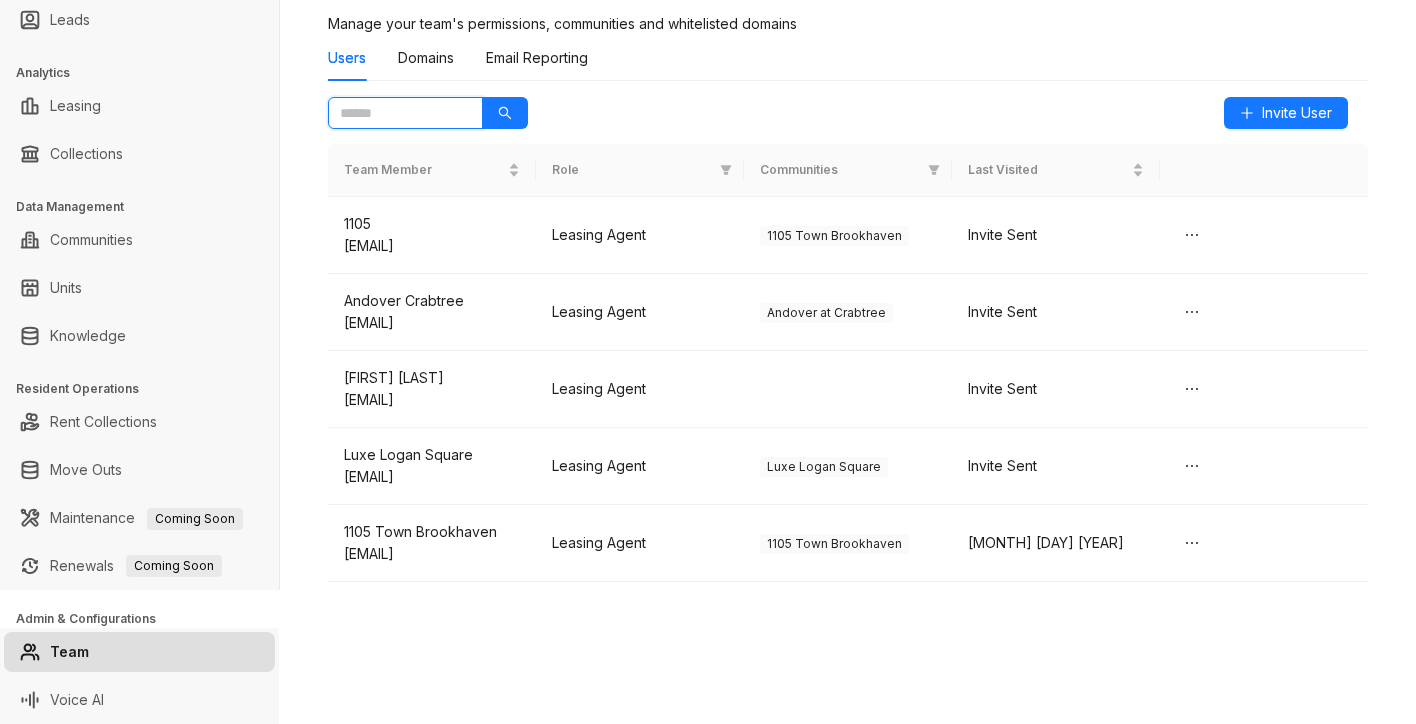 click at bounding box center (397, 113) 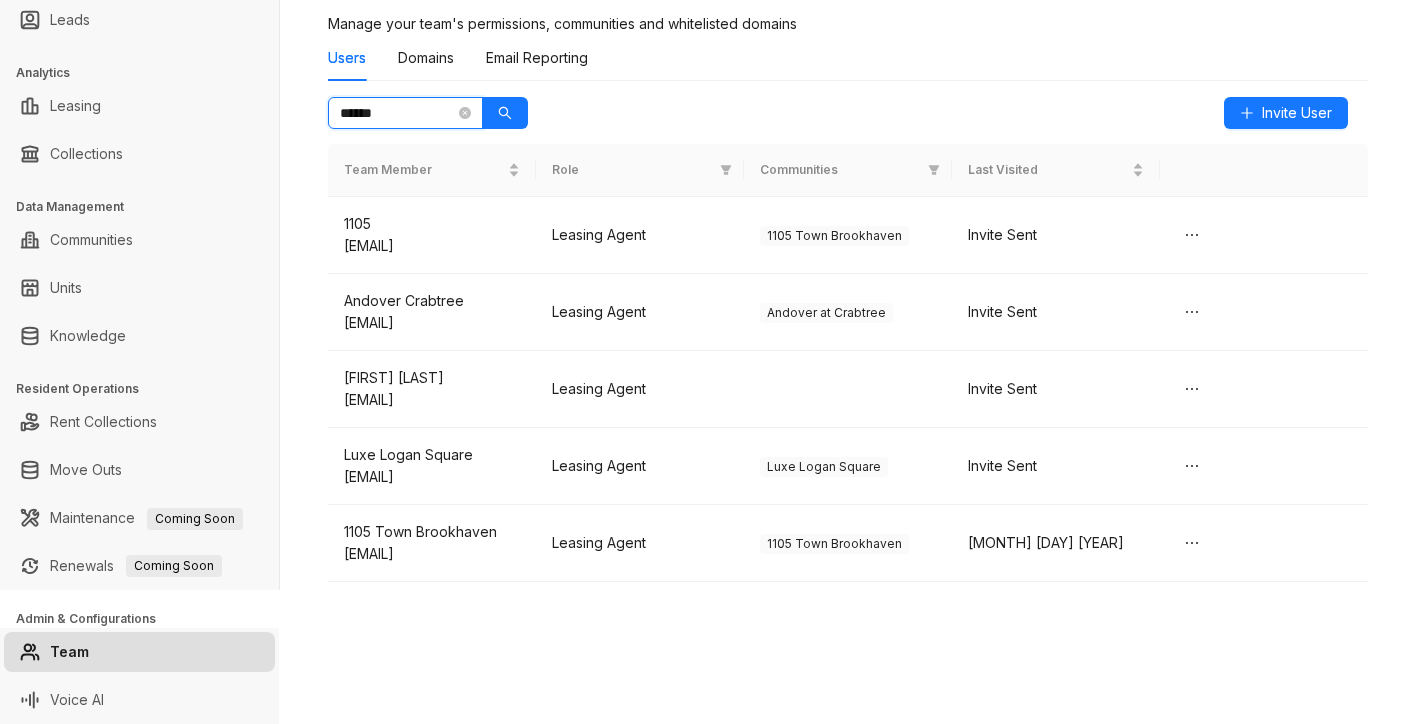 type on "*******" 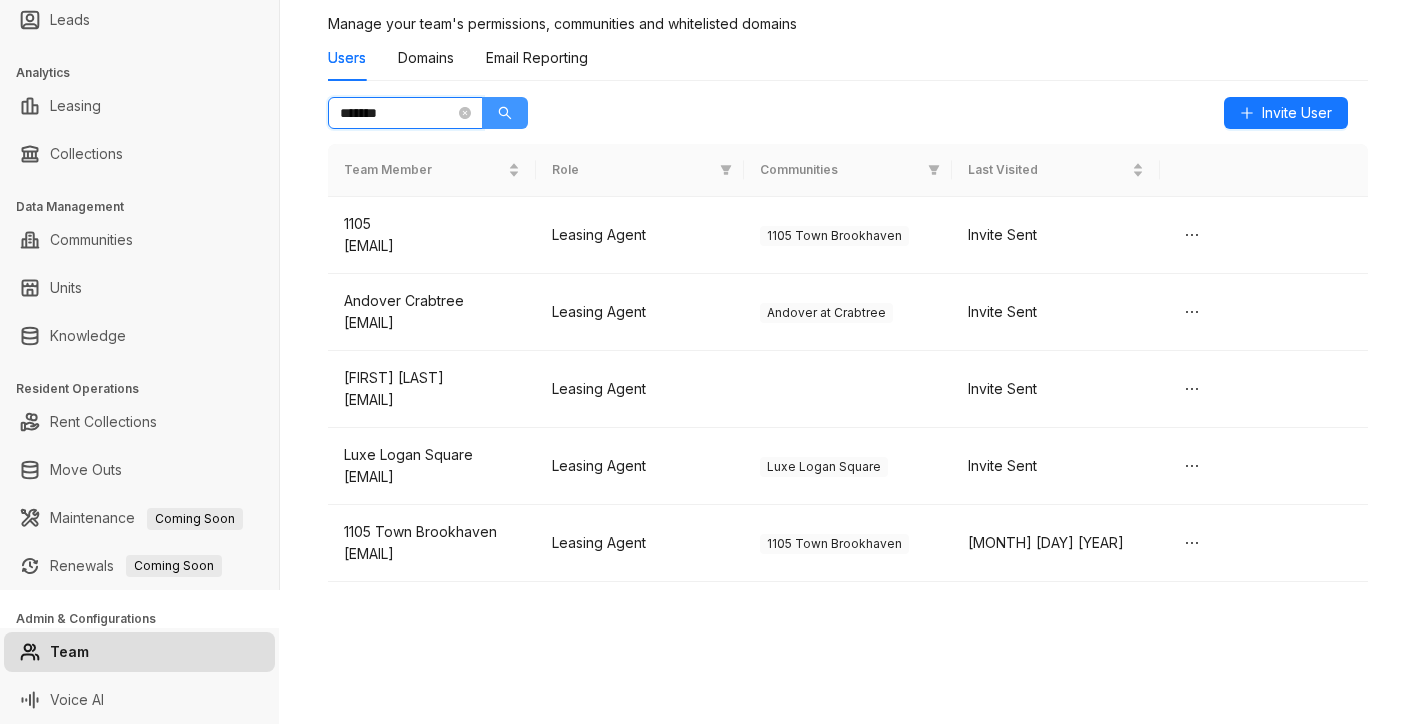 click at bounding box center [505, 113] 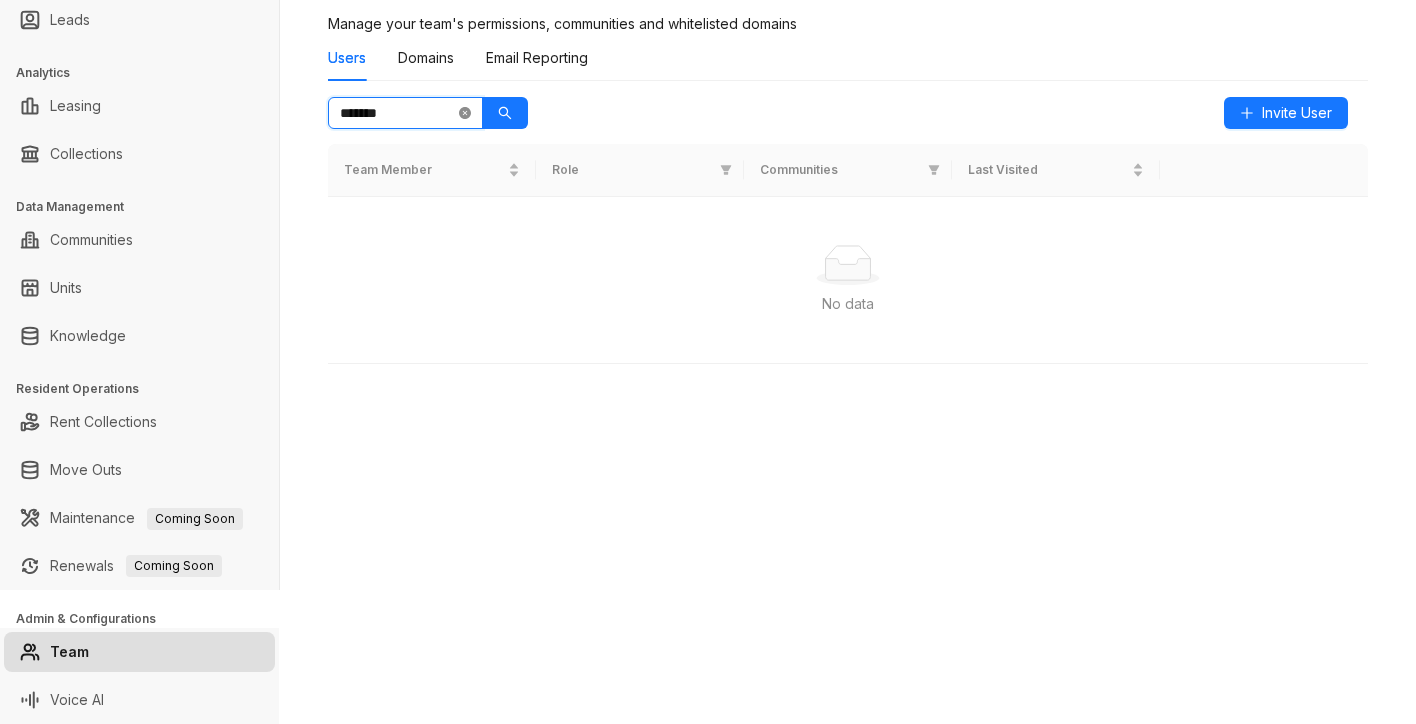 click 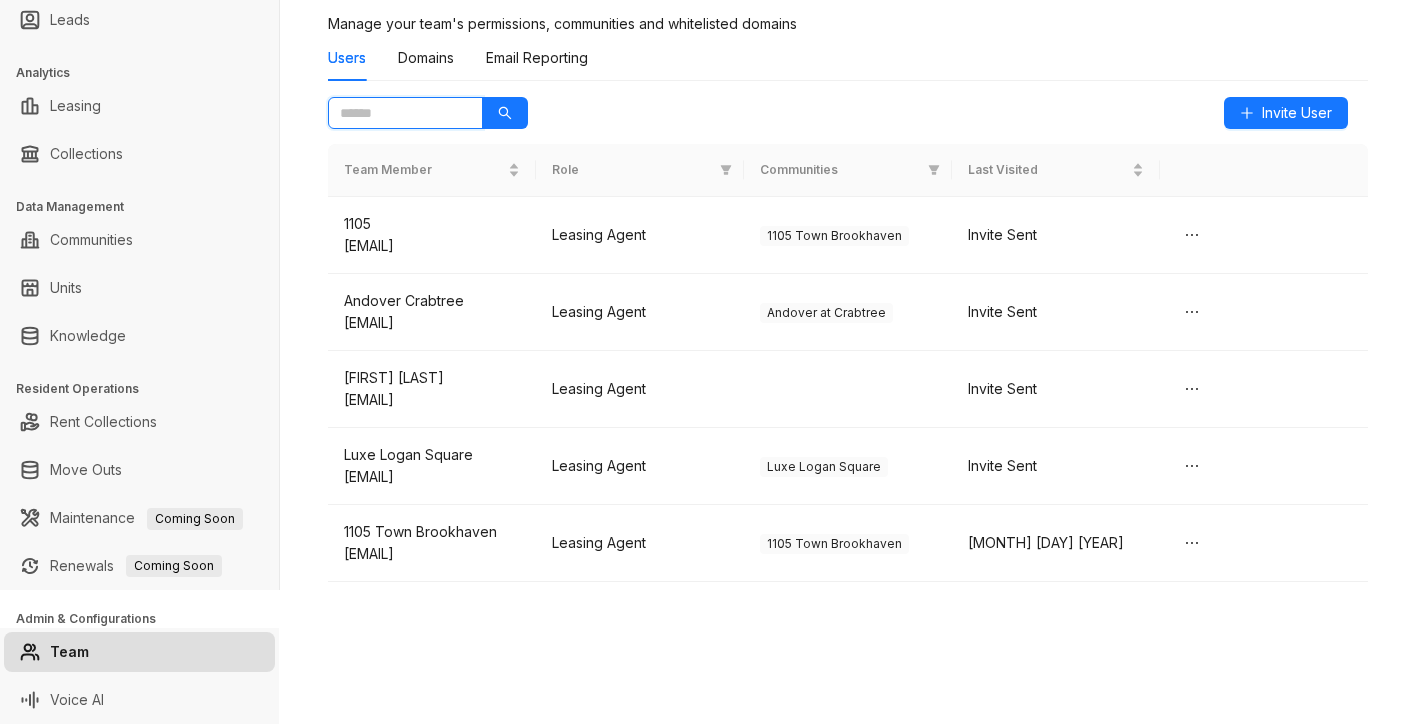 click at bounding box center [397, 113] 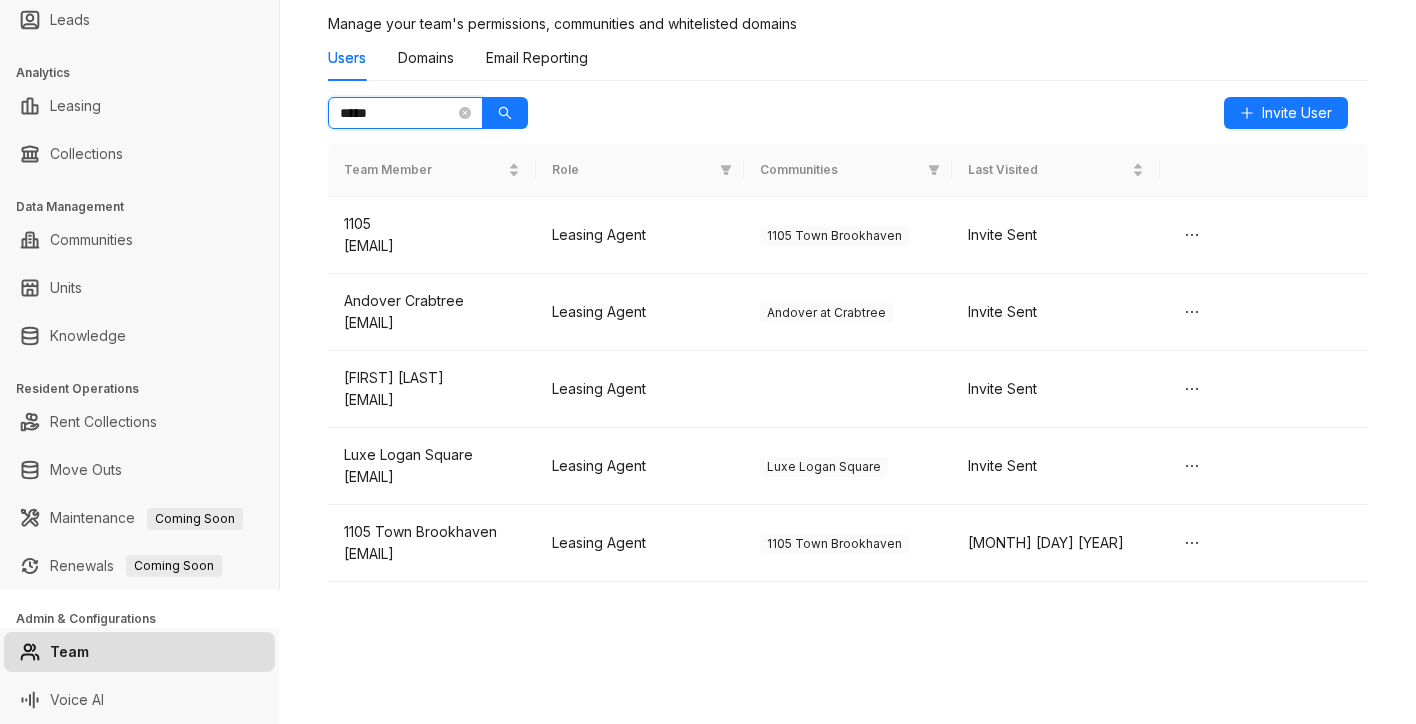 type on "*****" 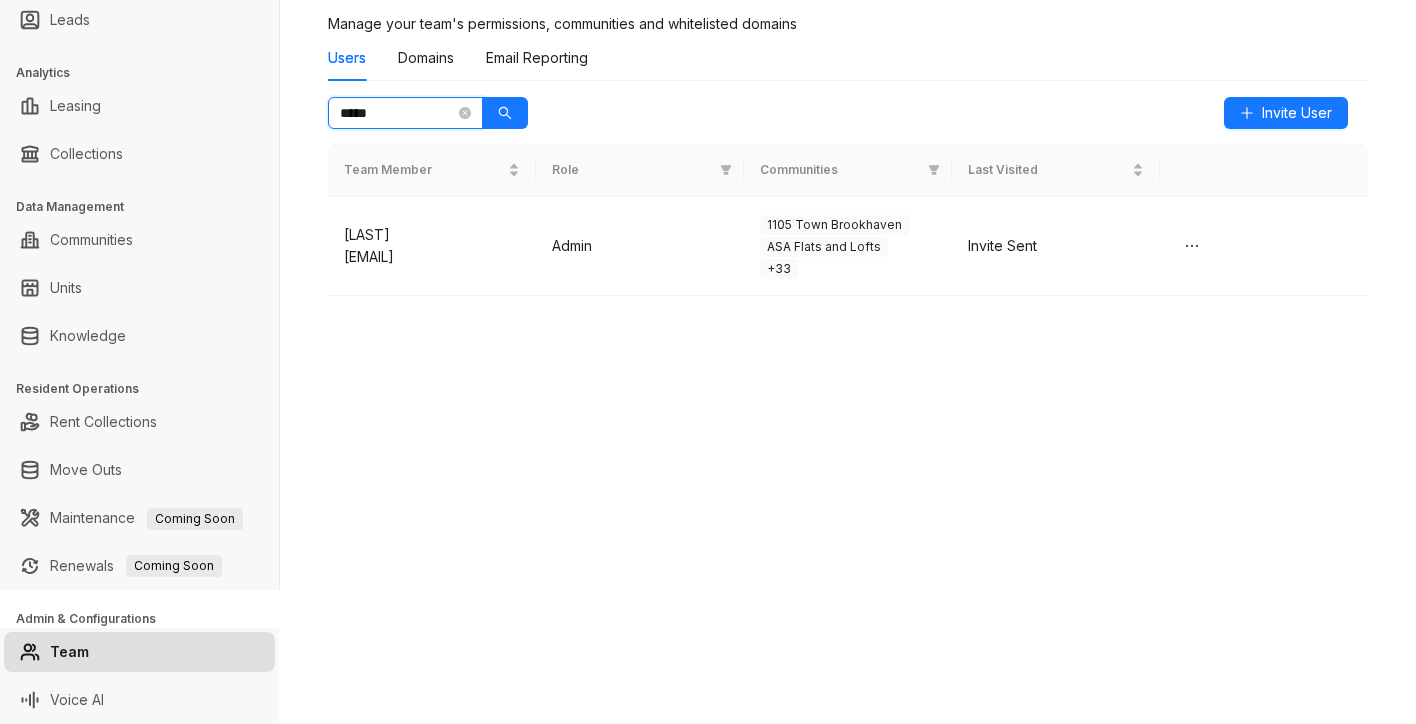 scroll, scrollTop: 0, scrollLeft: 0, axis: both 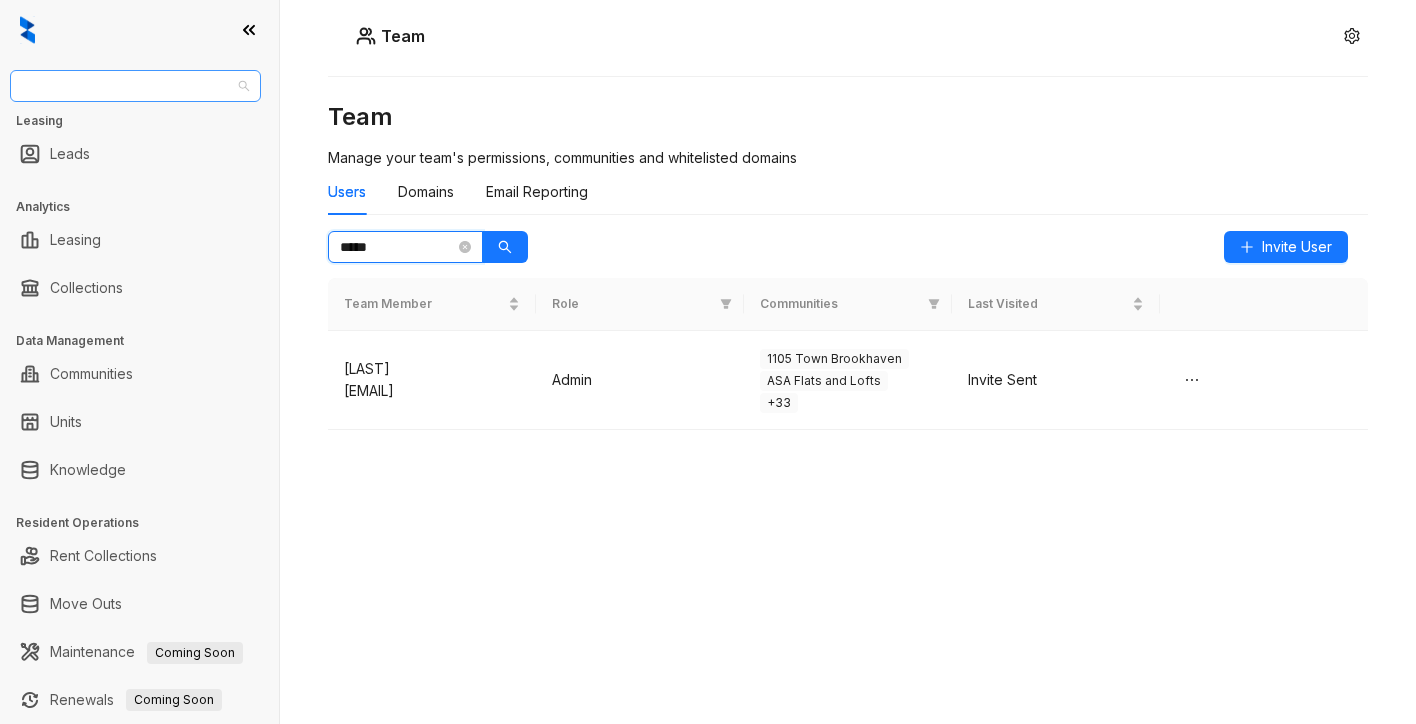 click on "Magnolia Capital" at bounding box center [135, 86] 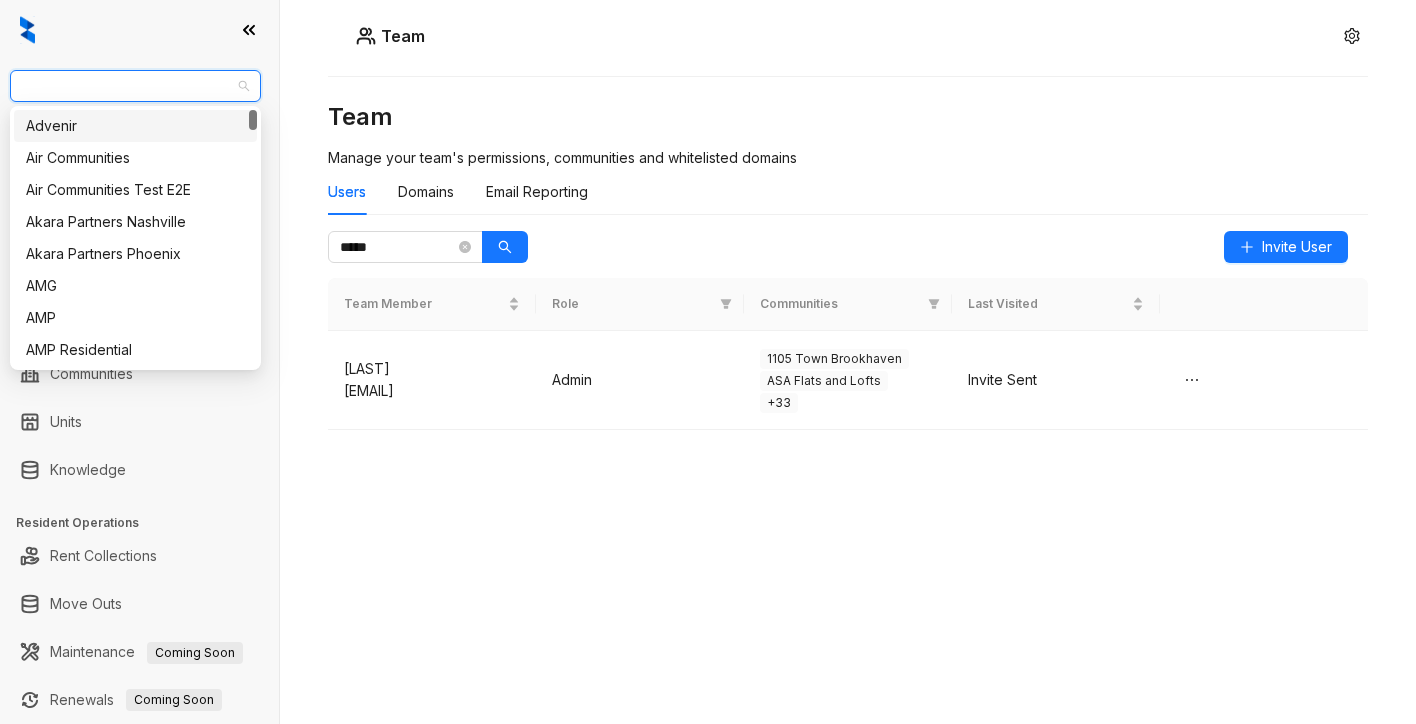 click on "Team" at bounding box center [848, 36] 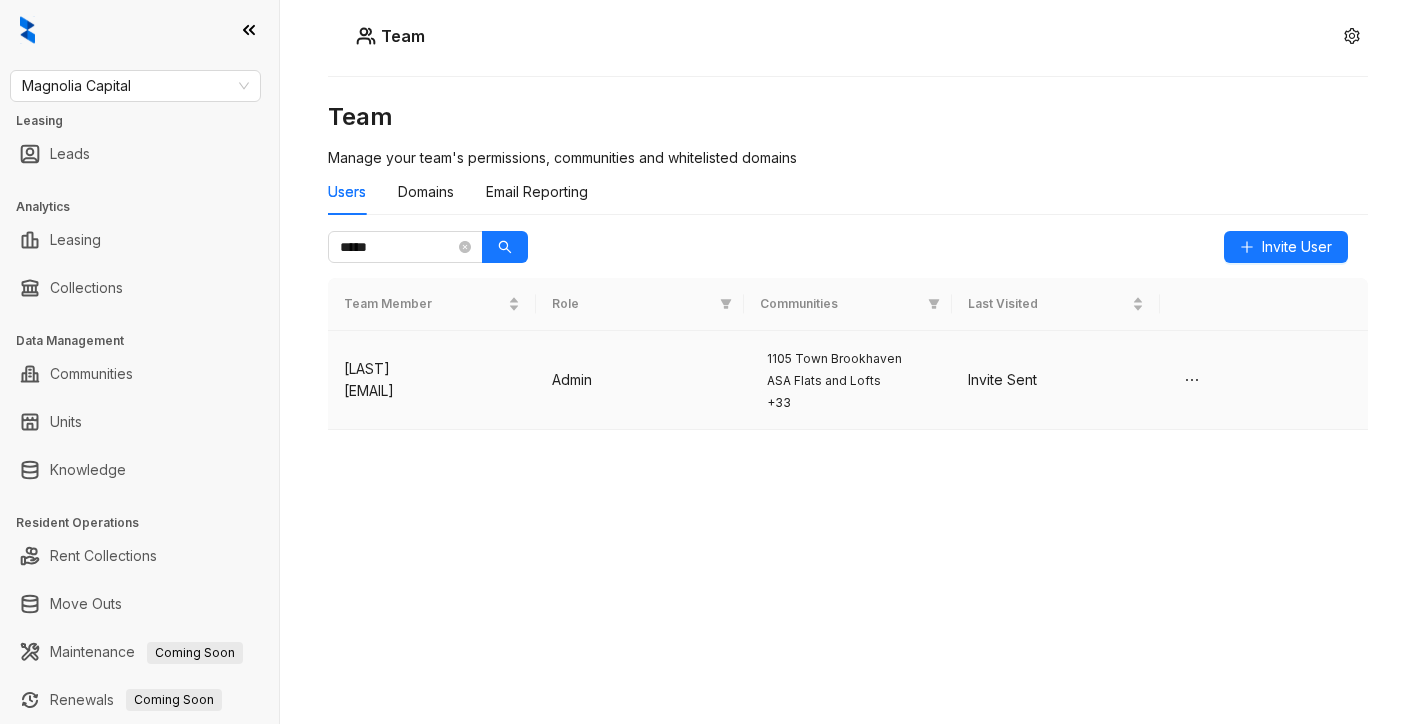 click on "Admin" at bounding box center (640, 380) 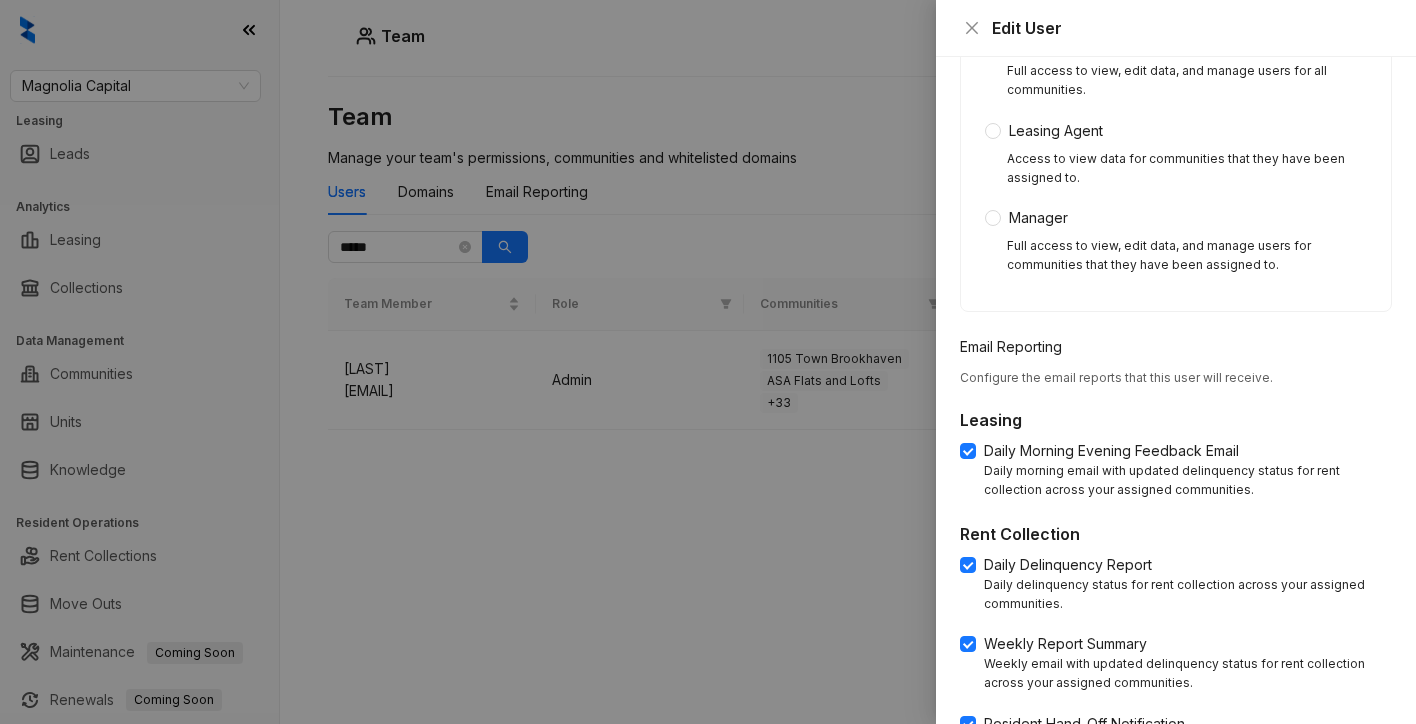 scroll, scrollTop: 0, scrollLeft: 0, axis: both 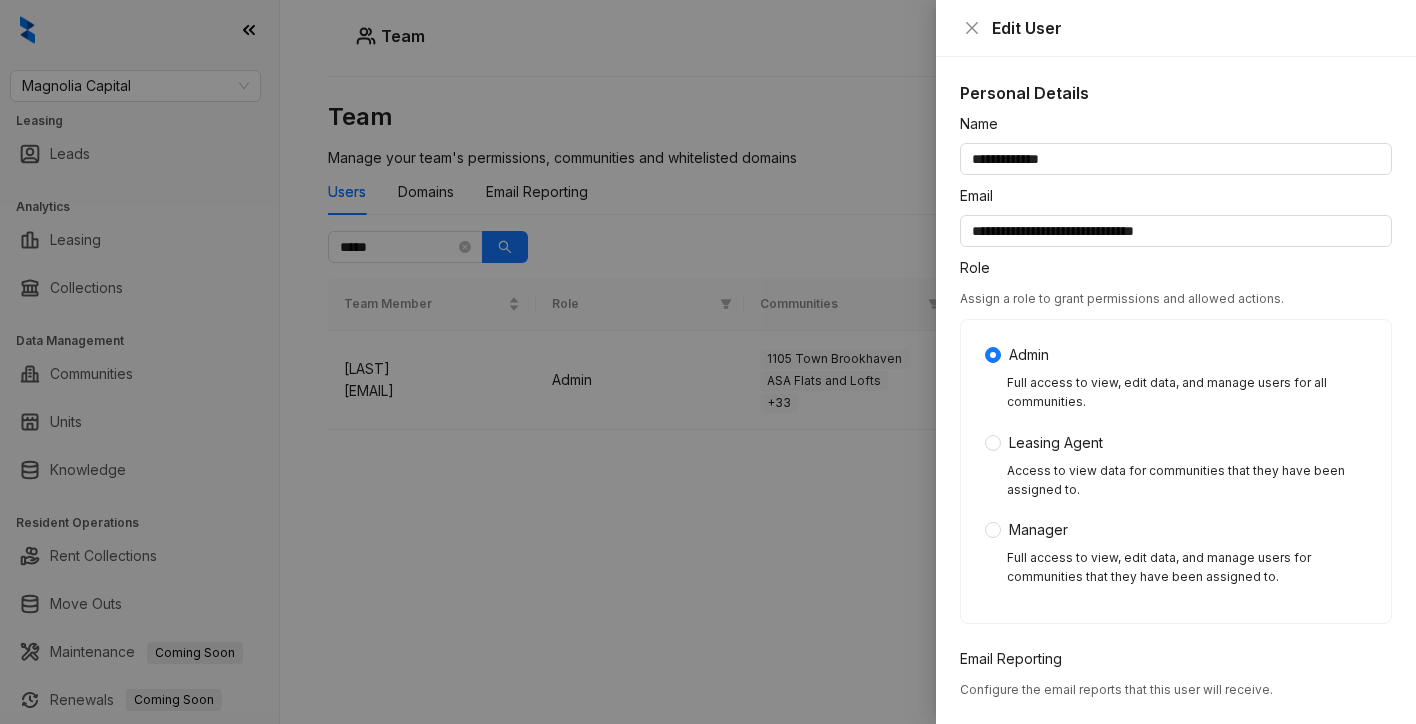 click at bounding box center [708, 362] 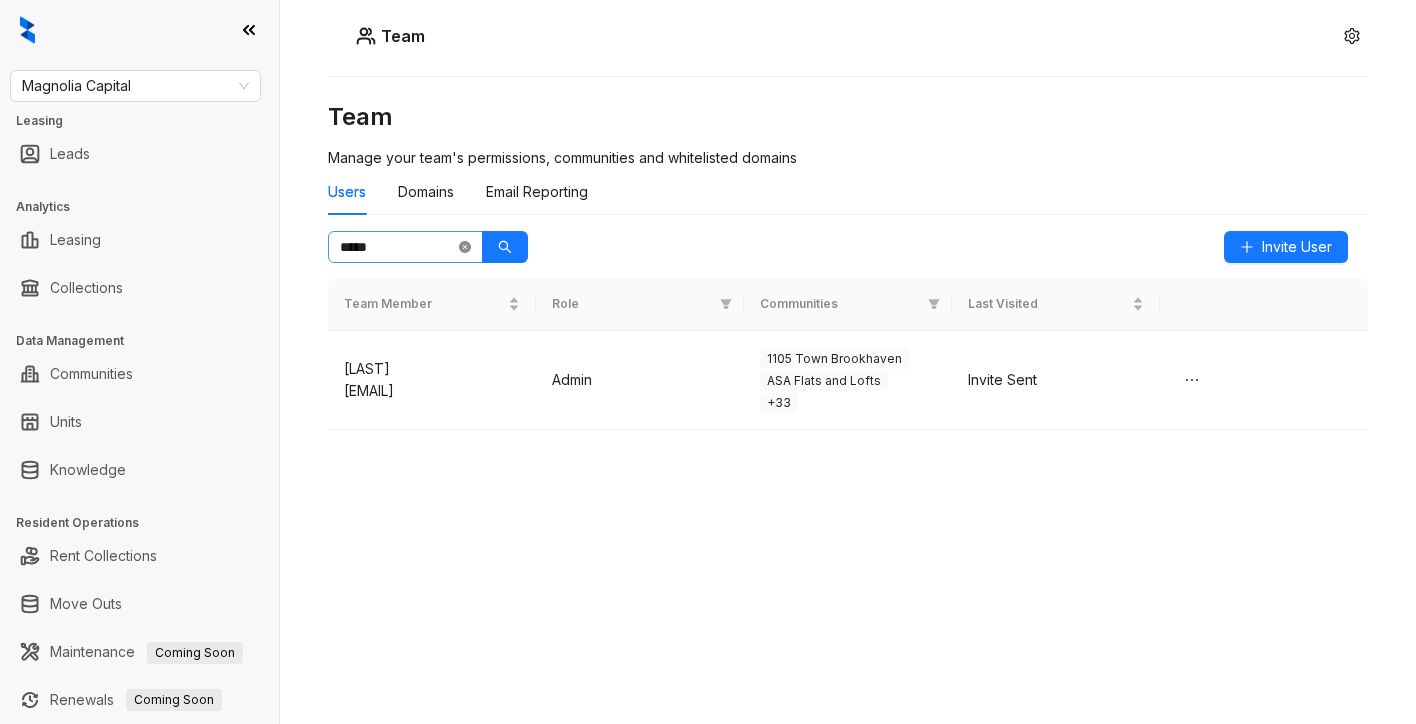 click 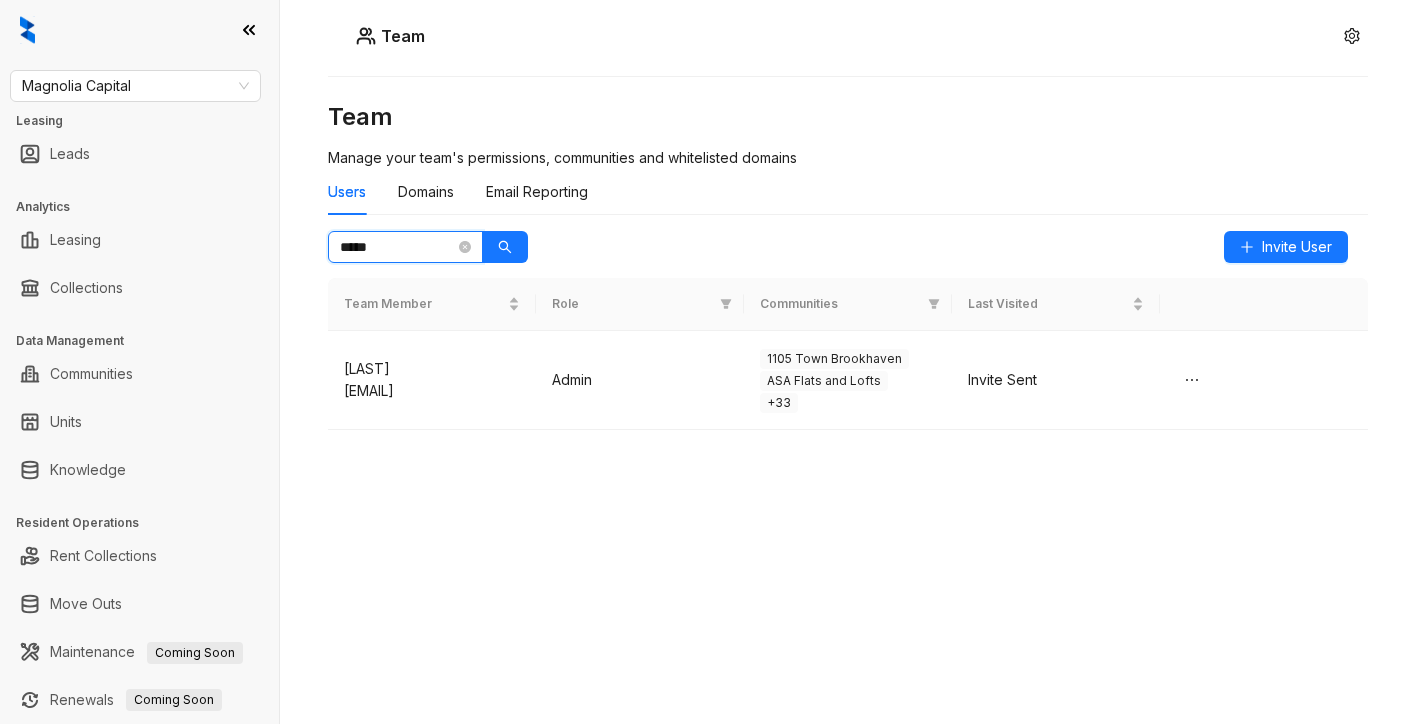 type 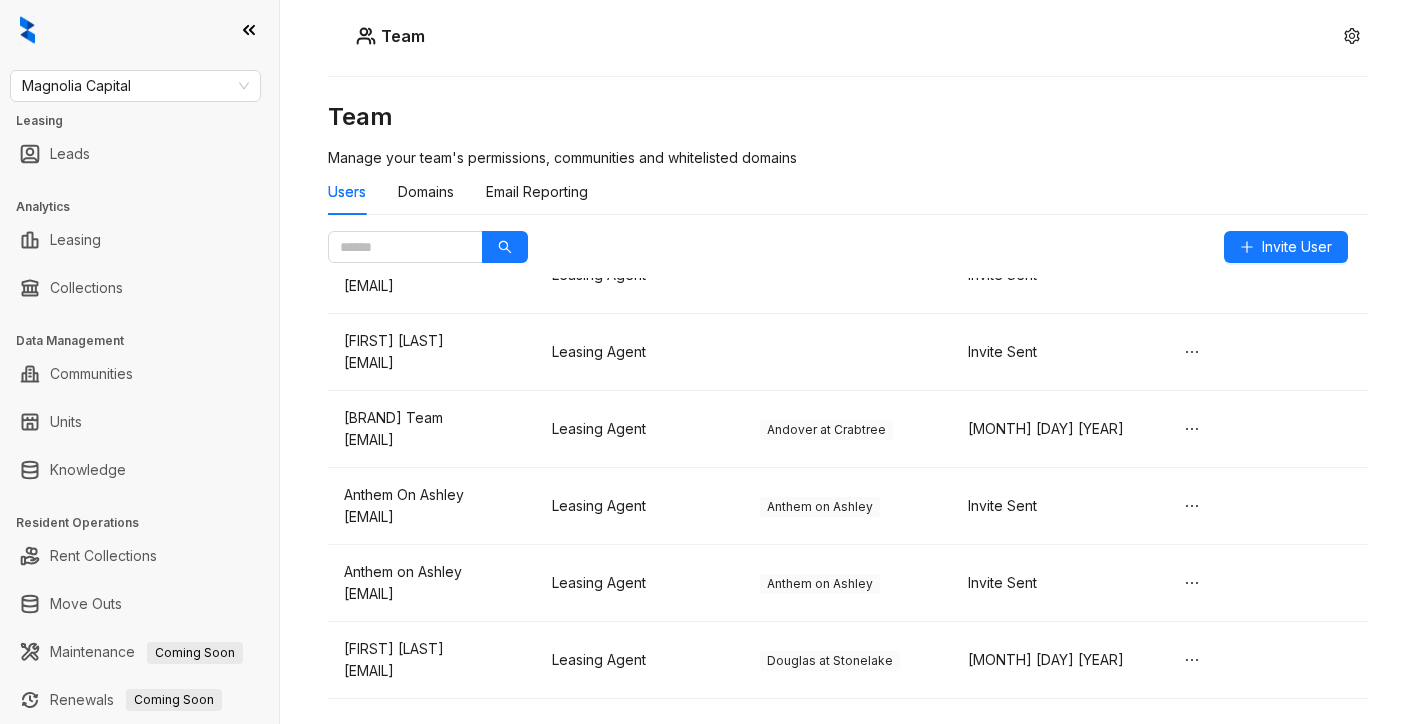 scroll, scrollTop: 7006, scrollLeft: 0, axis: vertical 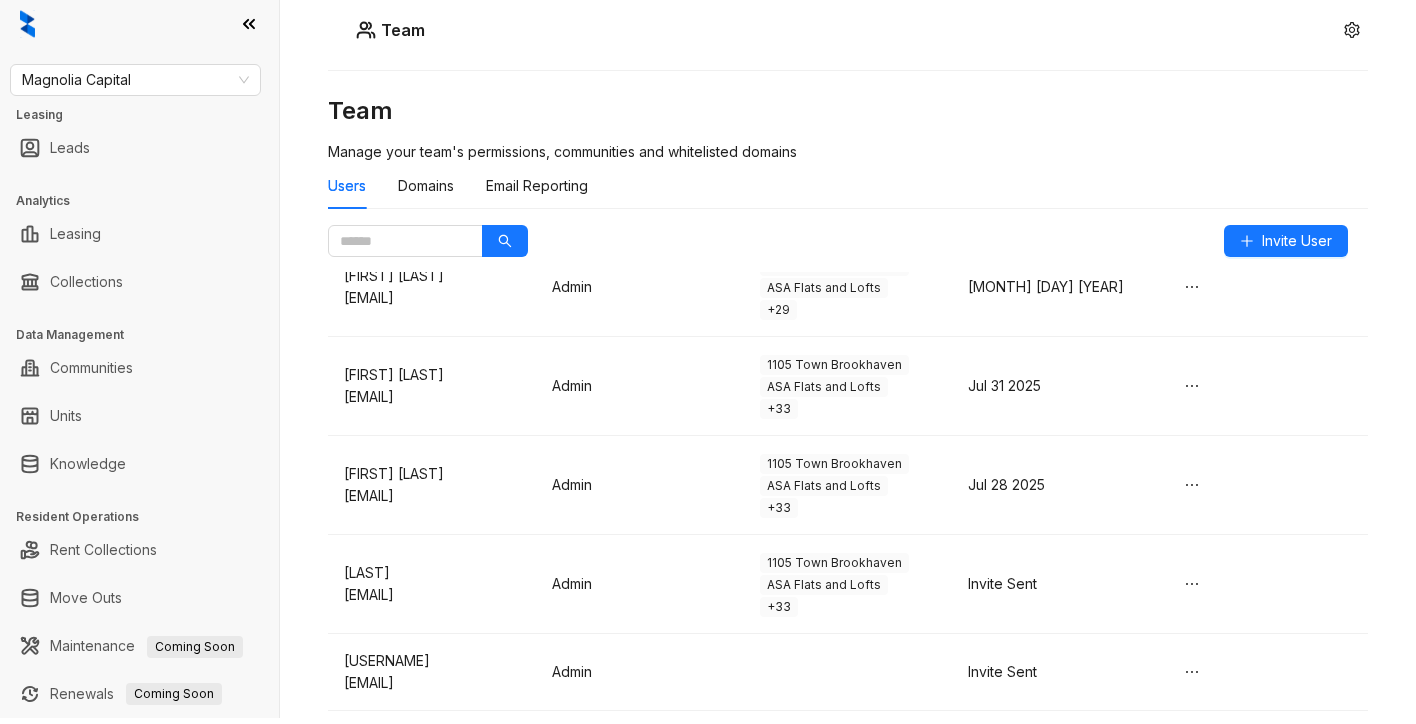 click on "Team Team Manage your team's permissions, communities and whitelisted domains Users Domains Email Reporting Invite User Team Member Role Communities Last Visited 1105 1105pm@stylresidential.com Leasing Agent 1105 Town Brookhaven Invite Sent Andover Crabtree andovercrabtree@stylresidential.com Leasing Agent Andover at Crabtree Invite Sent Bianca Tilley btilley@stylresidential.com Leasing Agent Invite Sent Luxe Logan Square LuxeLoganTeam@STYLresidential.com Leasing Agent Luxe Logan Square Invite Sent 1105 Town Brookhaven 1105team@stylresidential.com Leasing Agent 1105 Town Brookhaven Aug 04 2025 ASA Flats asaflatsteam@stylresidential.com Leasing Agent ASA Flats and Lofts Jul 01 2025 Alec Davis advis@stylresidential.com Leasing Agent Invite Sent Amanda McFarland amcfarland@stylresidential.com Leasing Agent Invite Sent Andover Team andoverteam@stylresidential.com Leasing Agent Andover at Crabtree Aug 04 2025 Anthem On Ashley anthemonashleyteam@stylresidential.com Leasing Agent Anthem on Ashley Invite Sent Encore" at bounding box center [848, 356] 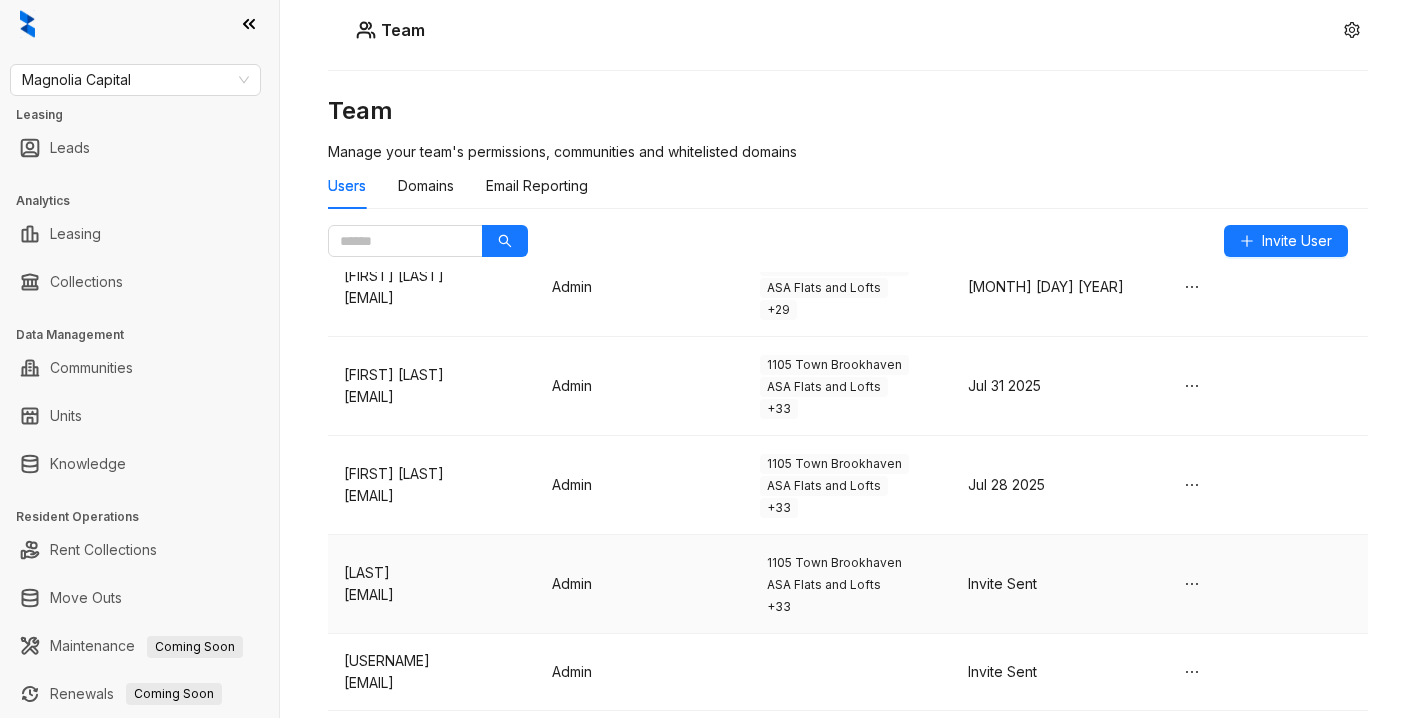 click on "Admin" at bounding box center [640, 584] 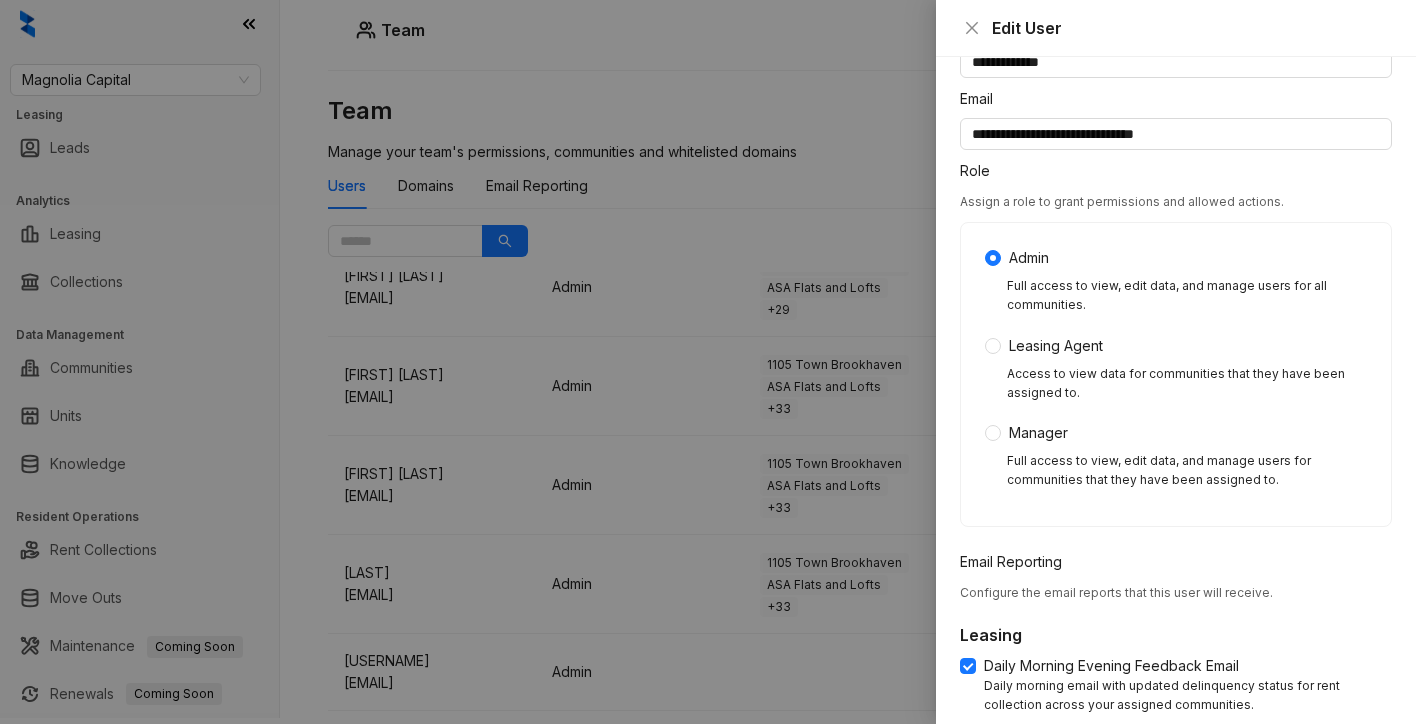 scroll, scrollTop: 95, scrollLeft: 0, axis: vertical 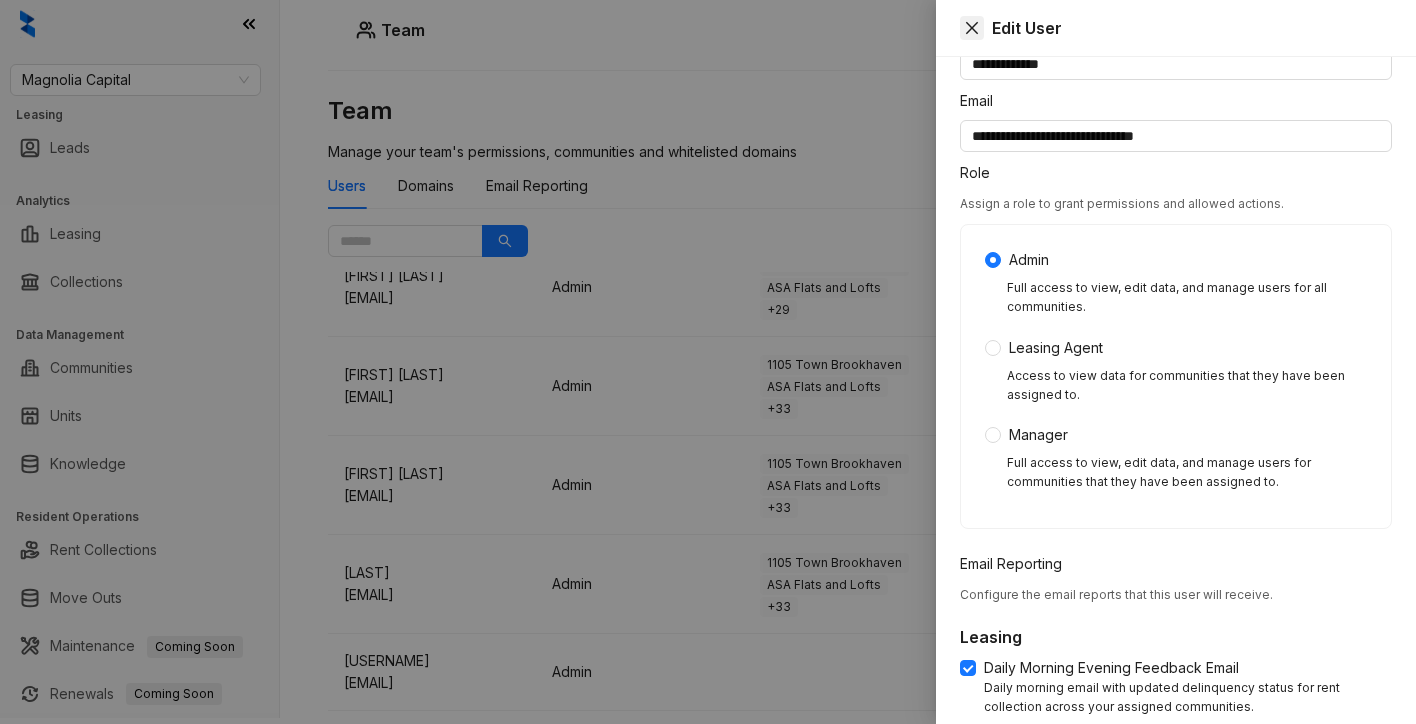 click 